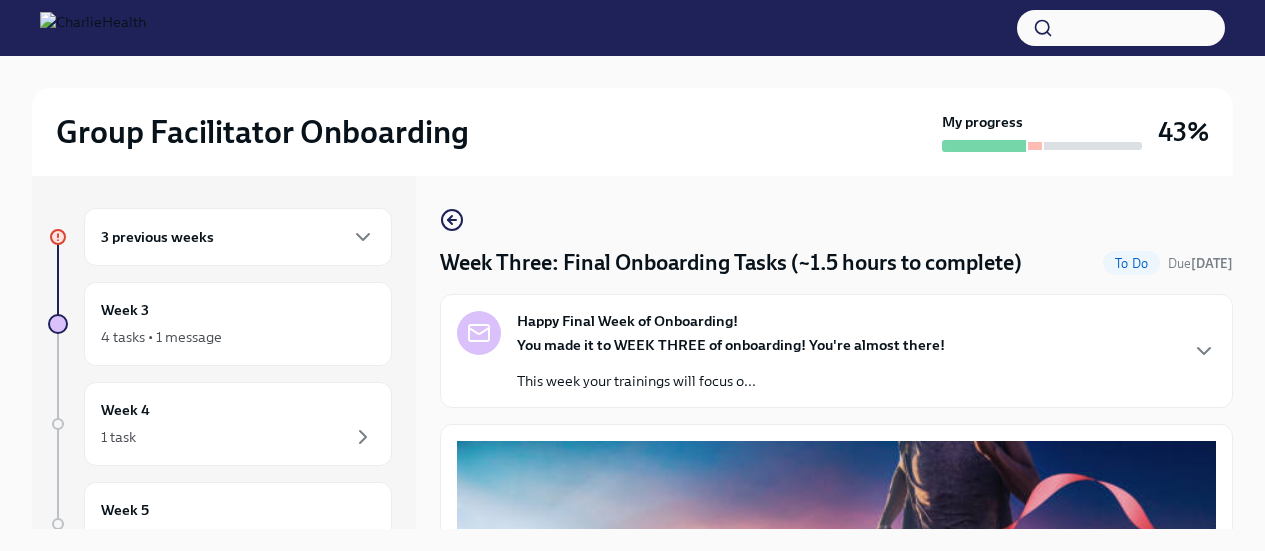 scroll, scrollTop: 0, scrollLeft: 0, axis: both 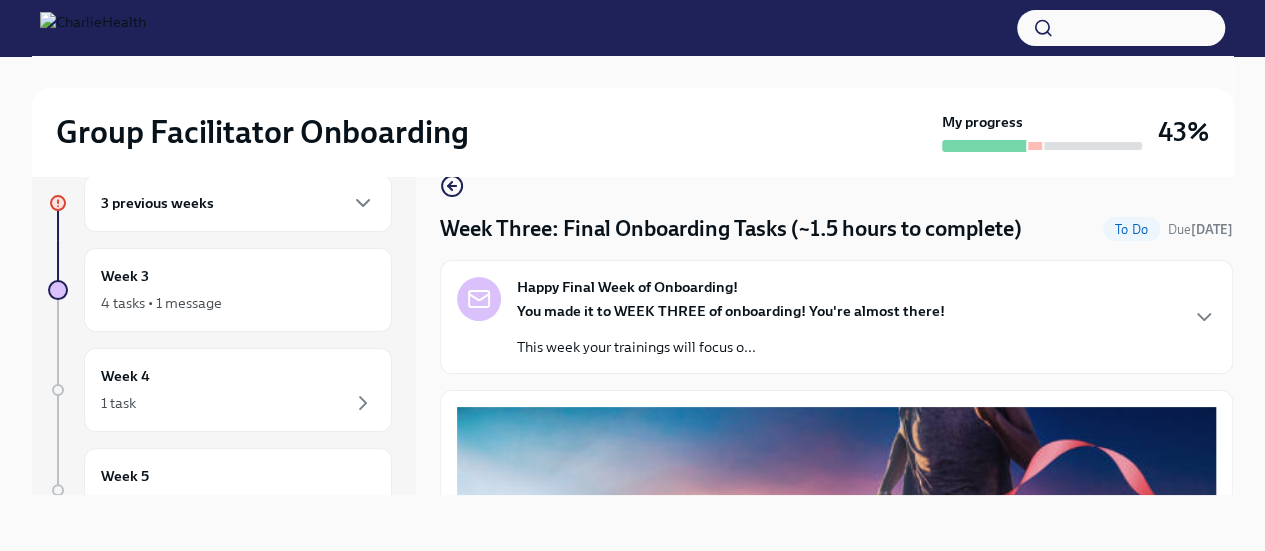 click on "Week Three: Final Onboarding Tasks (~1.5 hours to complete)" at bounding box center (731, 229) 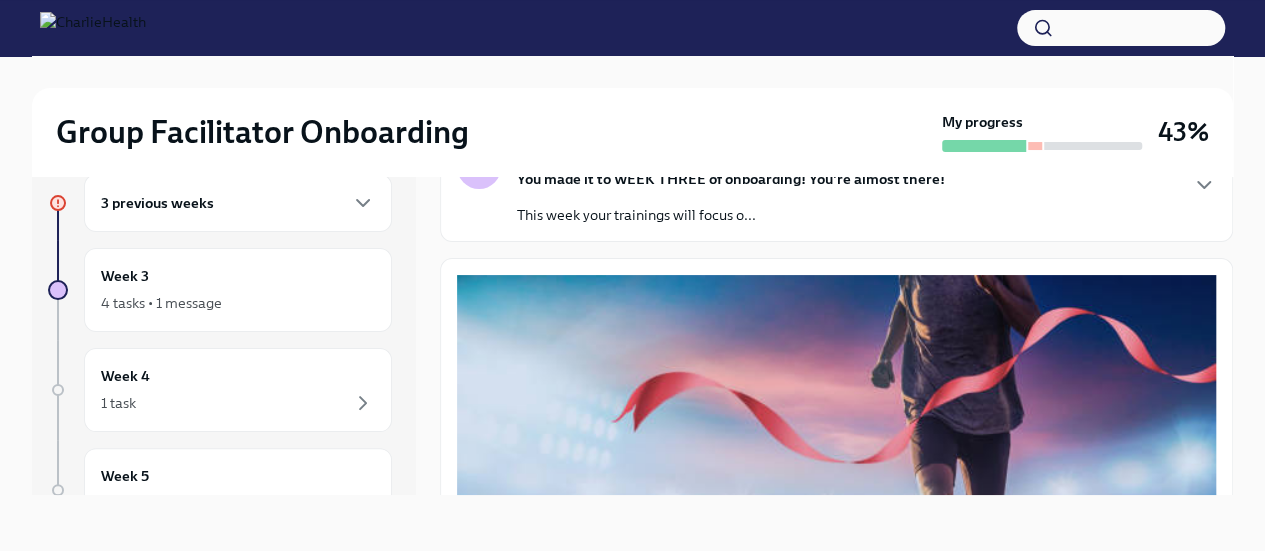 scroll, scrollTop: 0, scrollLeft: 0, axis: both 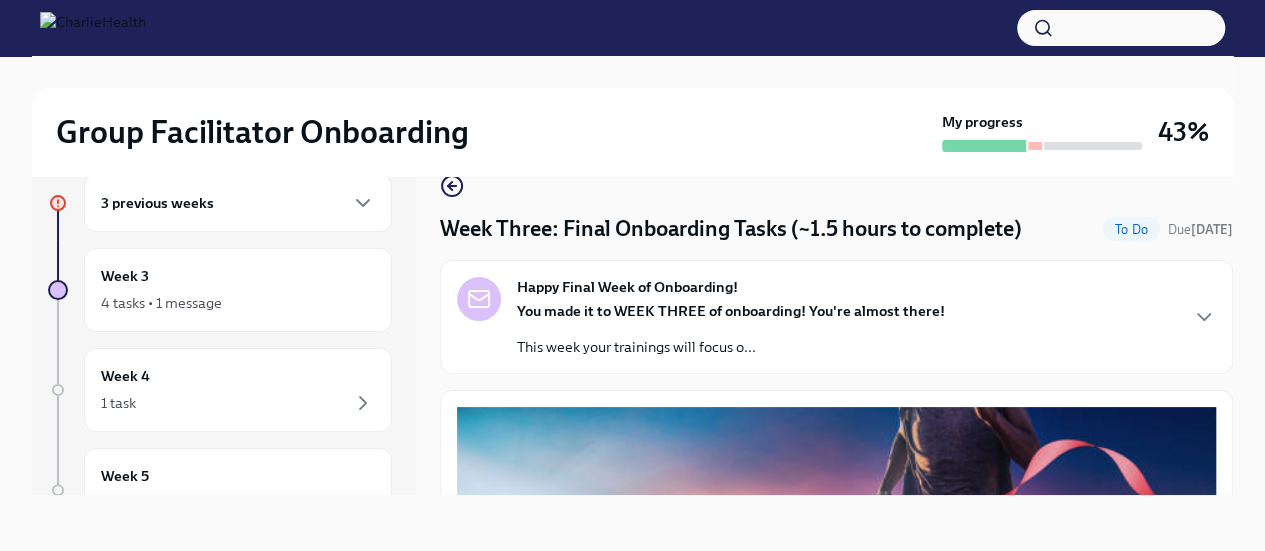 click on "3 previous weeks" at bounding box center [238, 203] 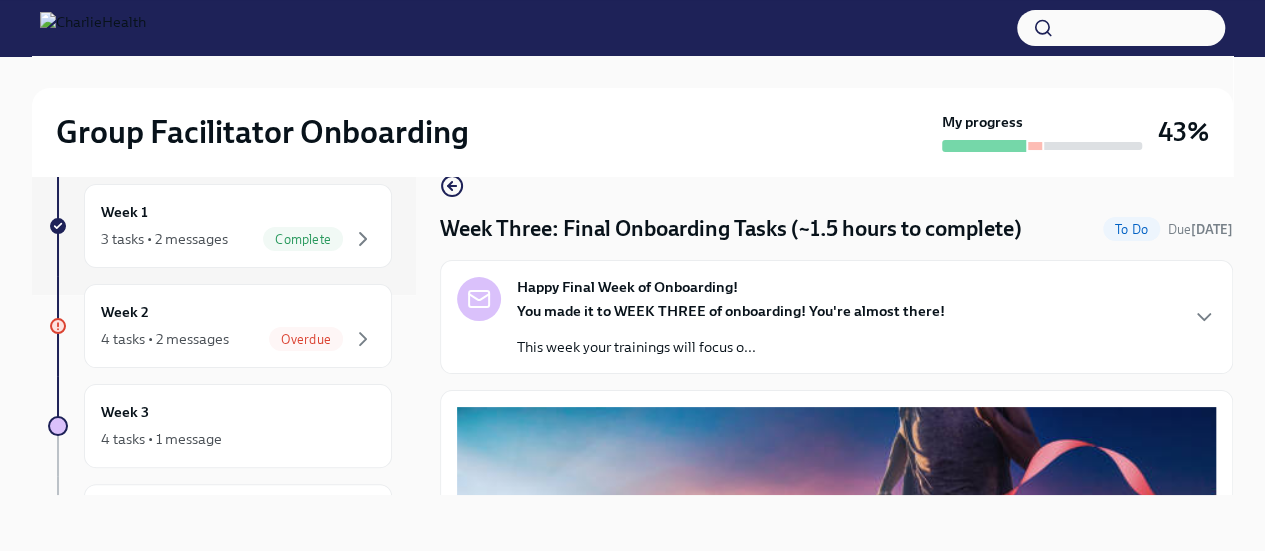 scroll, scrollTop: 225, scrollLeft: 0, axis: vertical 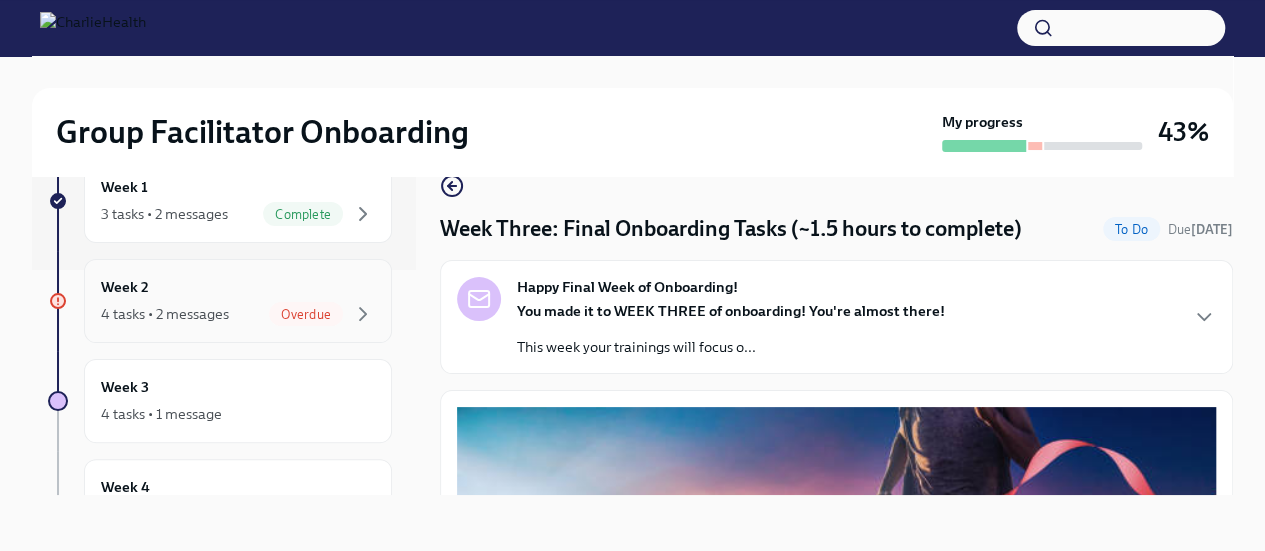 click on "4 tasks • 2 messages Overdue" at bounding box center [238, 314] 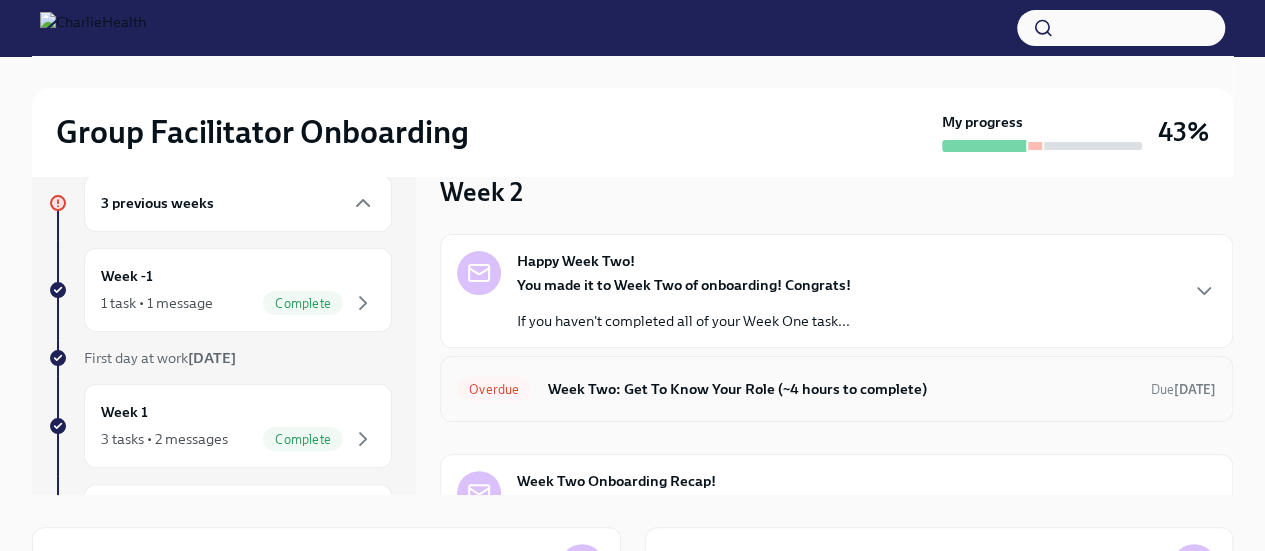 click on "Week Two: Get To Know Your Role (~4 hours to complete)" at bounding box center (841, 389) 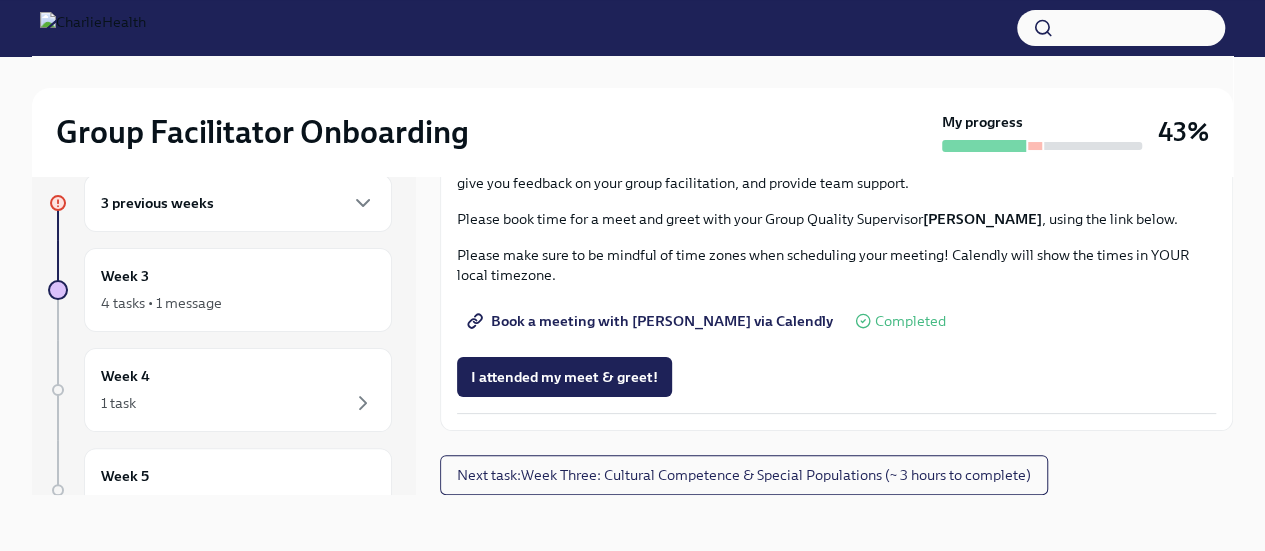 scroll, scrollTop: 1998, scrollLeft: 0, axis: vertical 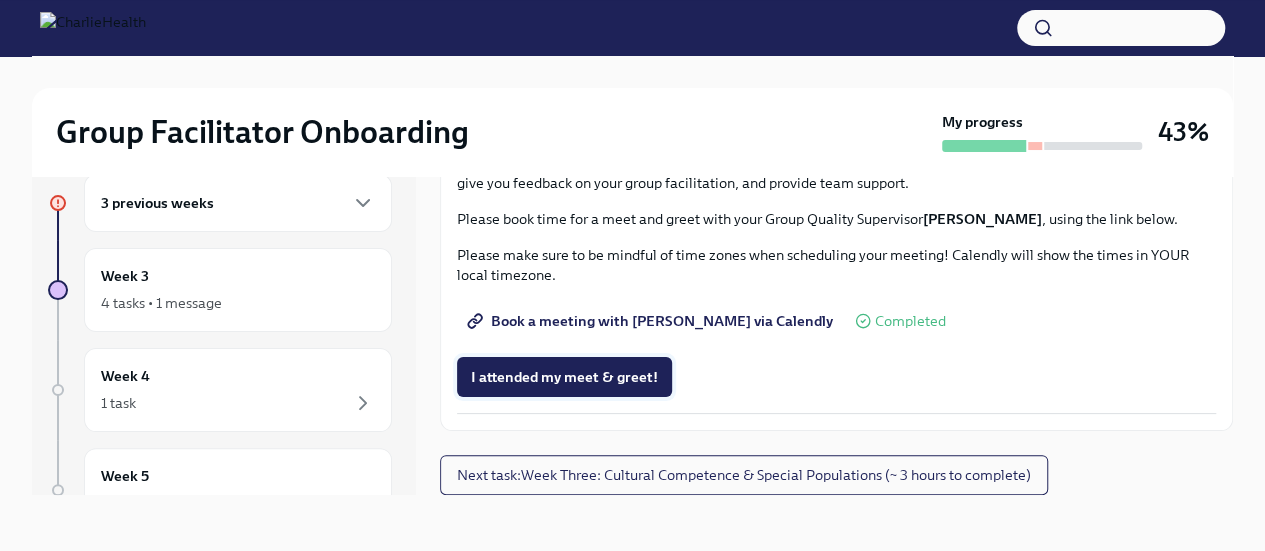click on "I attended my meet & greet!" at bounding box center (564, 377) 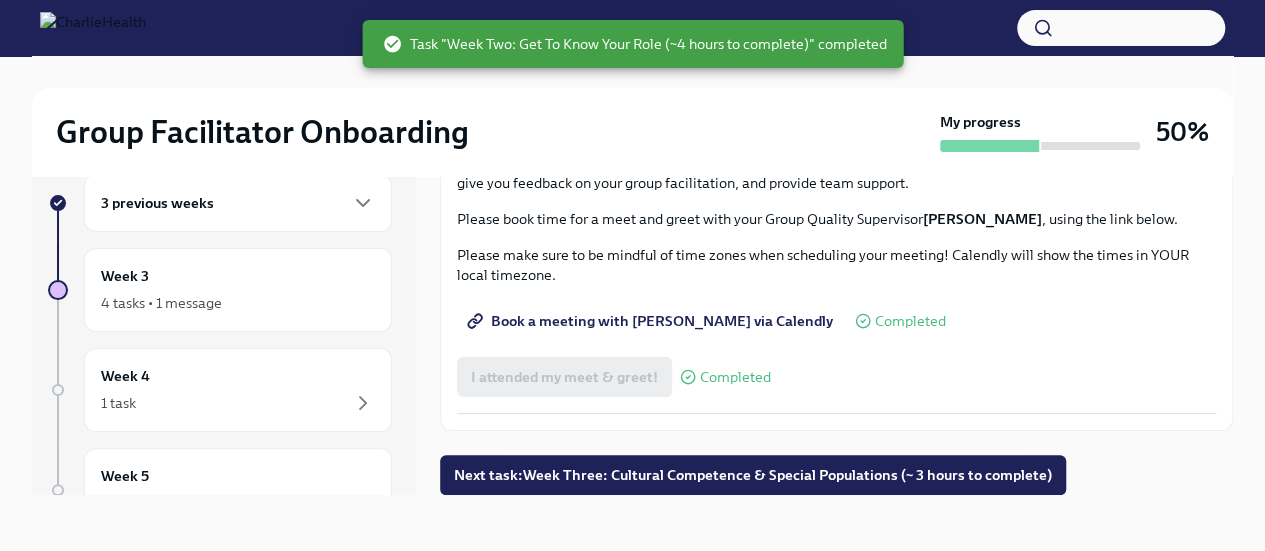 scroll, scrollTop: 1998, scrollLeft: 0, axis: vertical 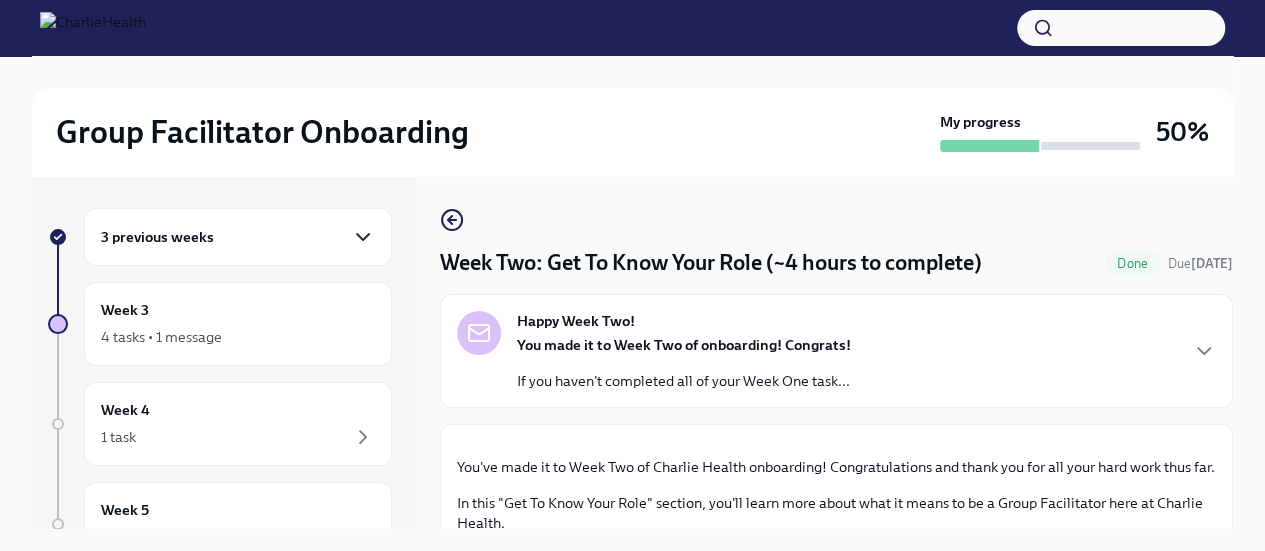 click 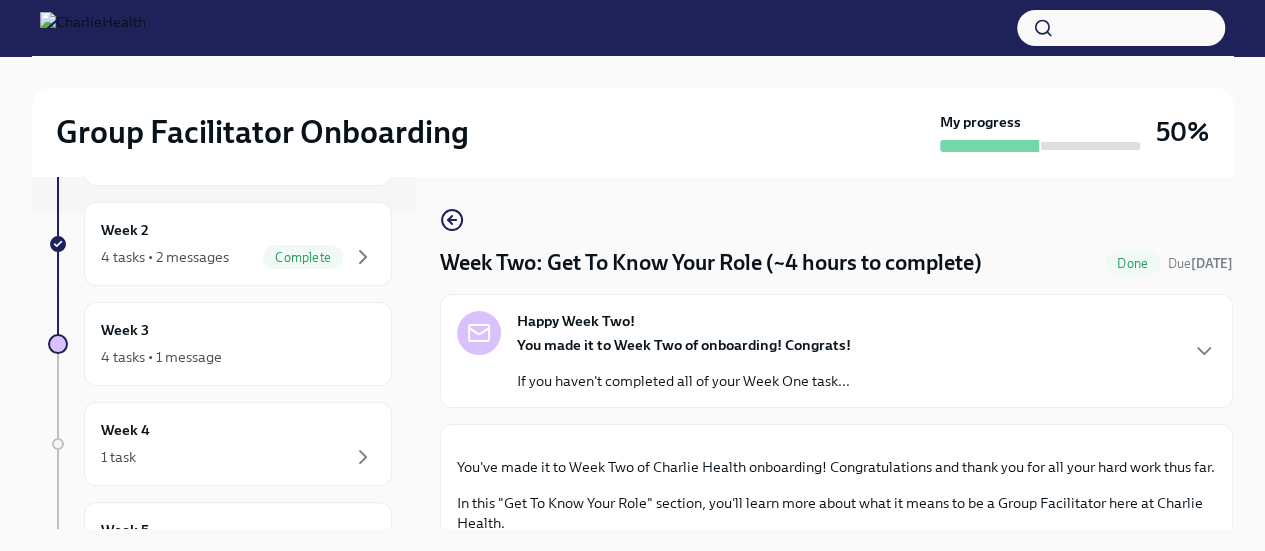 scroll, scrollTop: 292, scrollLeft: 0, axis: vertical 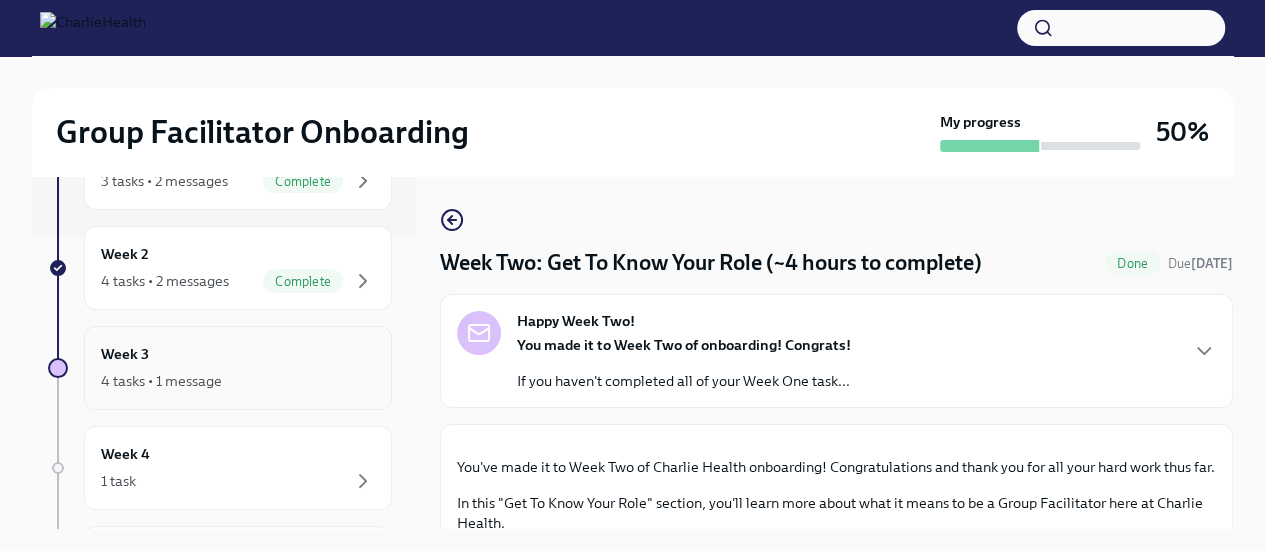 click on "Week 3" at bounding box center [125, 354] 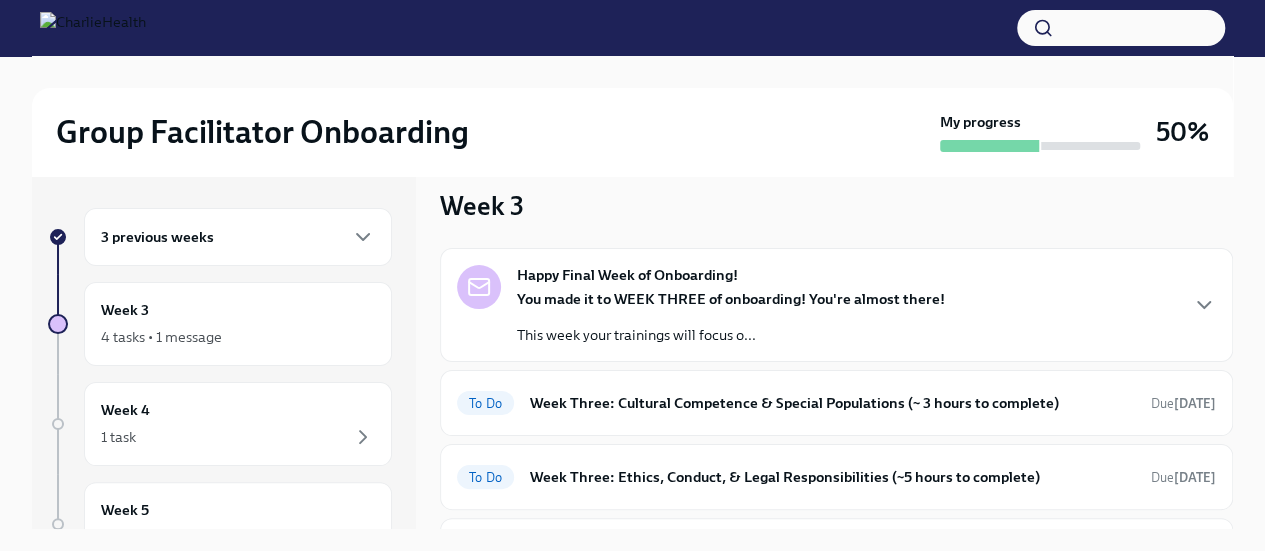 scroll, scrollTop: 34, scrollLeft: 0, axis: vertical 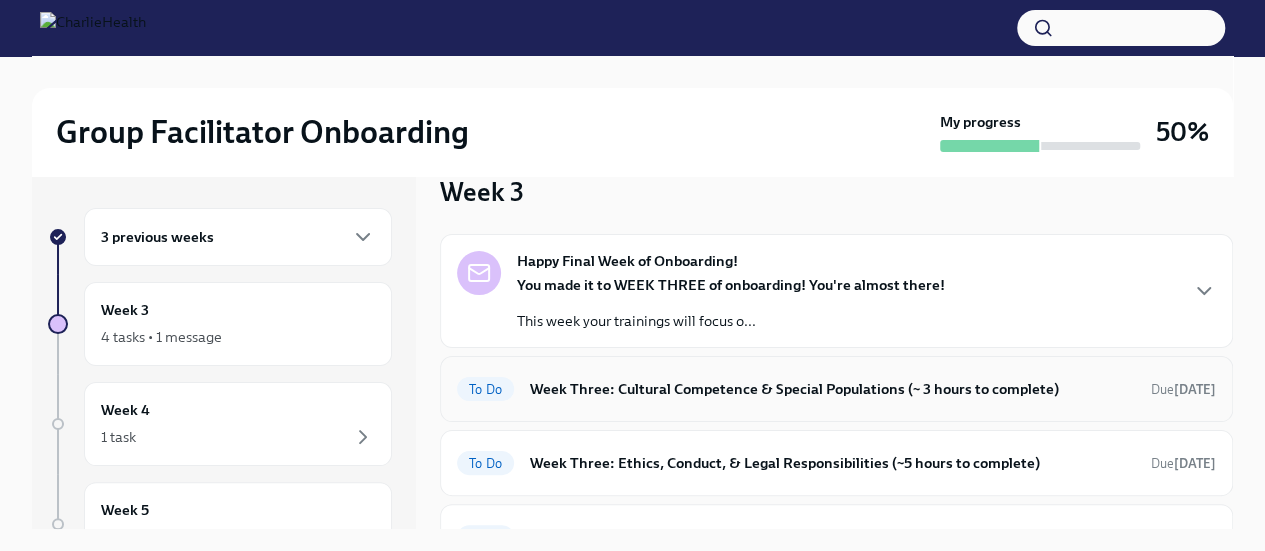 click on "Week Three: Cultural Competence & Special Populations (~ 3 hours to complete)" at bounding box center (832, 389) 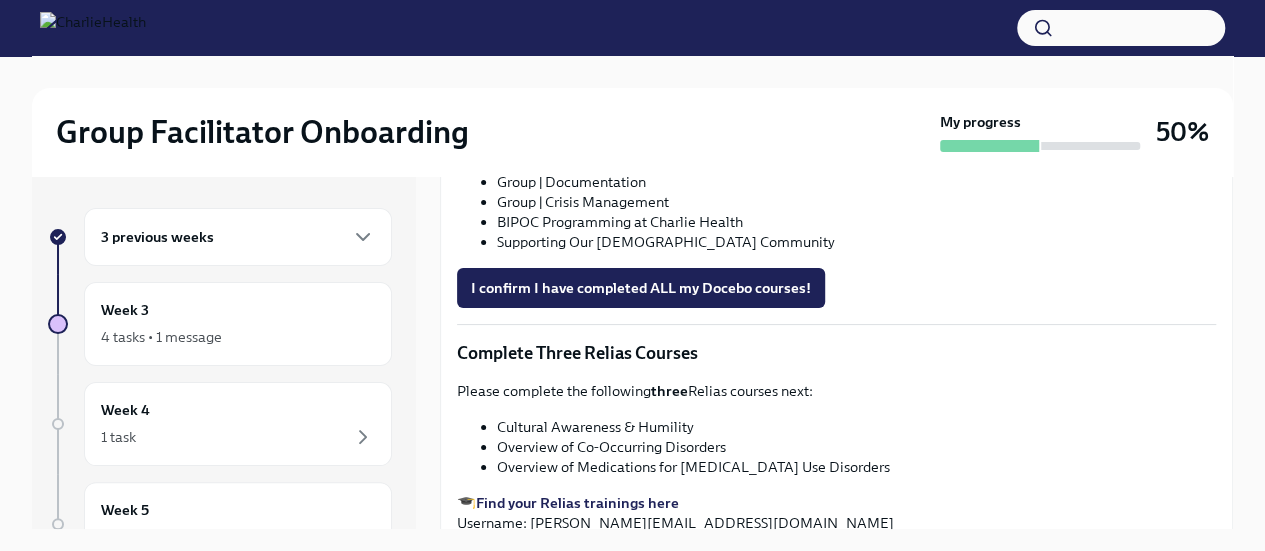 scroll, scrollTop: 1356, scrollLeft: 0, axis: vertical 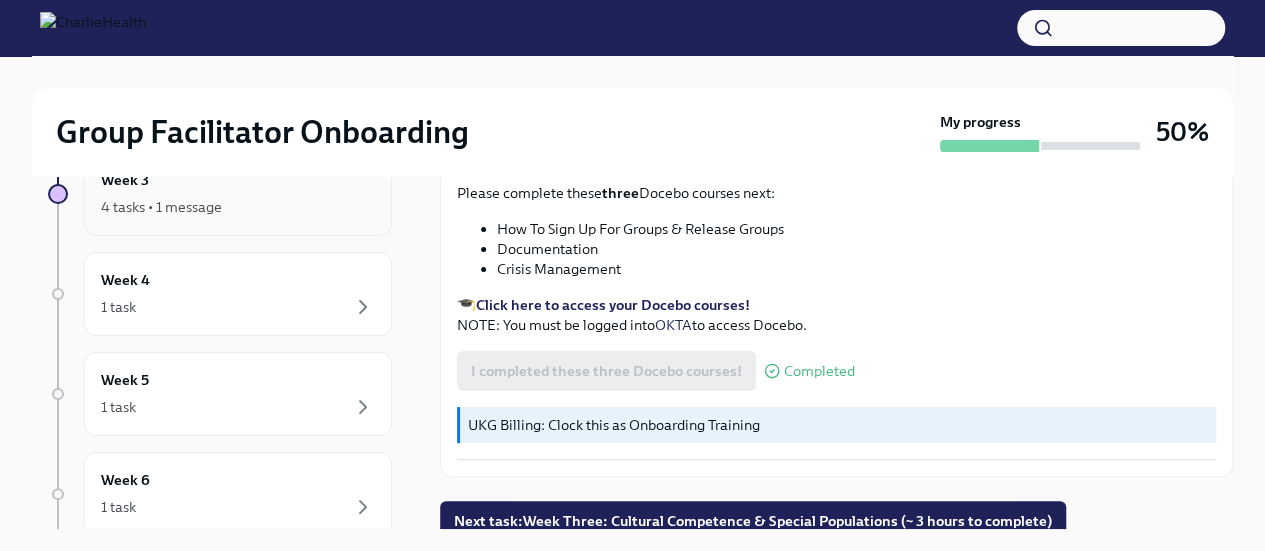 click on "4 tasks • 1 message" at bounding box center [238, 207] 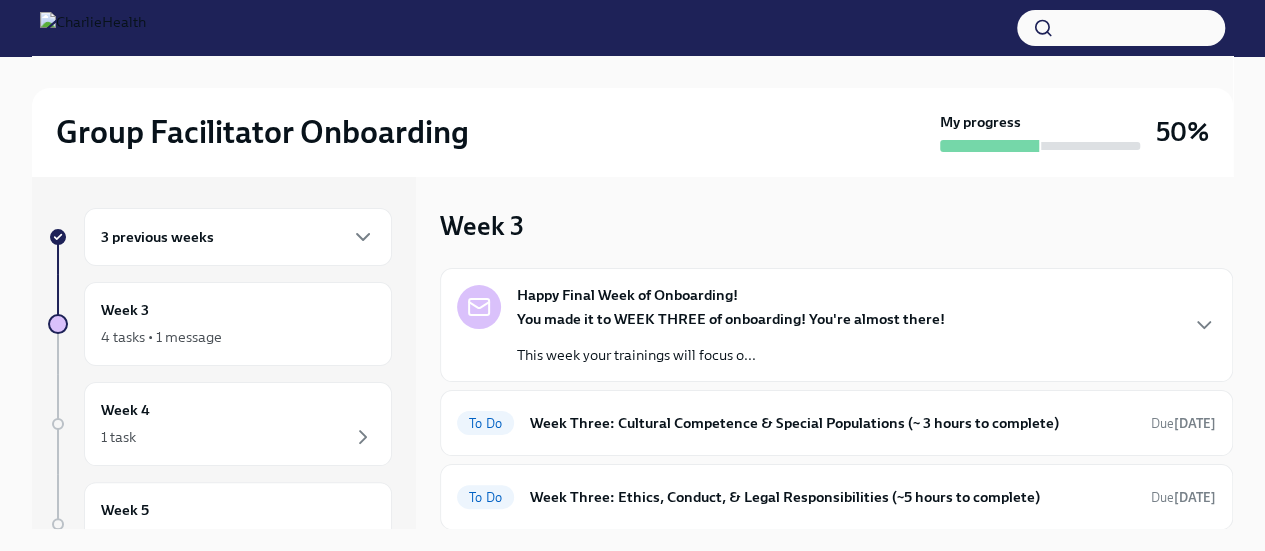 click on "You made it to WEEK THREE of onboarding! You're almost there!
This week your trainings will focus o..." at bounding box center (731, 337) 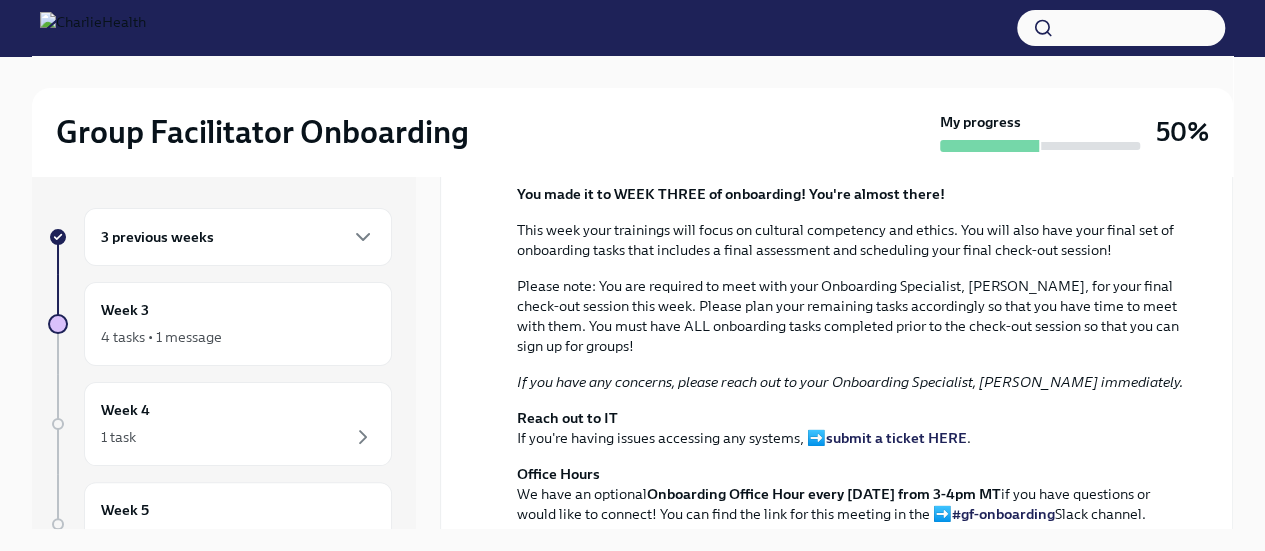 scroll, scrollTop: 206, scrollLeft: 0, axis: vertical 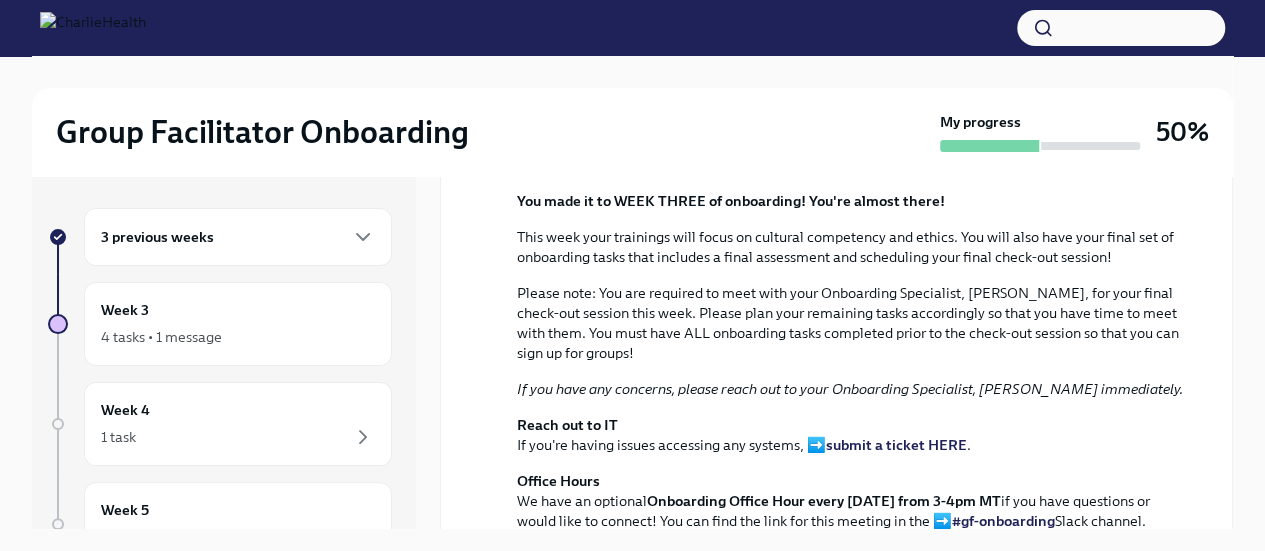 click on "Happy Final Week of Onboarding! July 14th You made it to WEEK THREE of onboarding! You're almost there!
This week your trainings will focus on cultural competency and ethics. You will also have your final set of onboarding tasks that includes a final assessment and scheduling your final check-out session!
Please note: You are required to meet with your Onboarding Specialist, Maggie Greenawalt, for your final check-out session this week. Please plan your remaining tasks accordingly so that you have time to meet with them. You must have ALL onboarding tasks completed prior to the check-out session so that you can sign up for groups!
If you have any concerns, please reach out to your Onboarding Specialist, Maggie Greenawalt immediately.
Reach out to IT
If you're having issues accessing any systems, ➡️  submit a ticket HERE .
Office Hours
We have an optional  Onboarding Office Hour every Tuesday from 3-4pm MT #gf-onboarding  Slack channel." at bounding box center [836, 309] 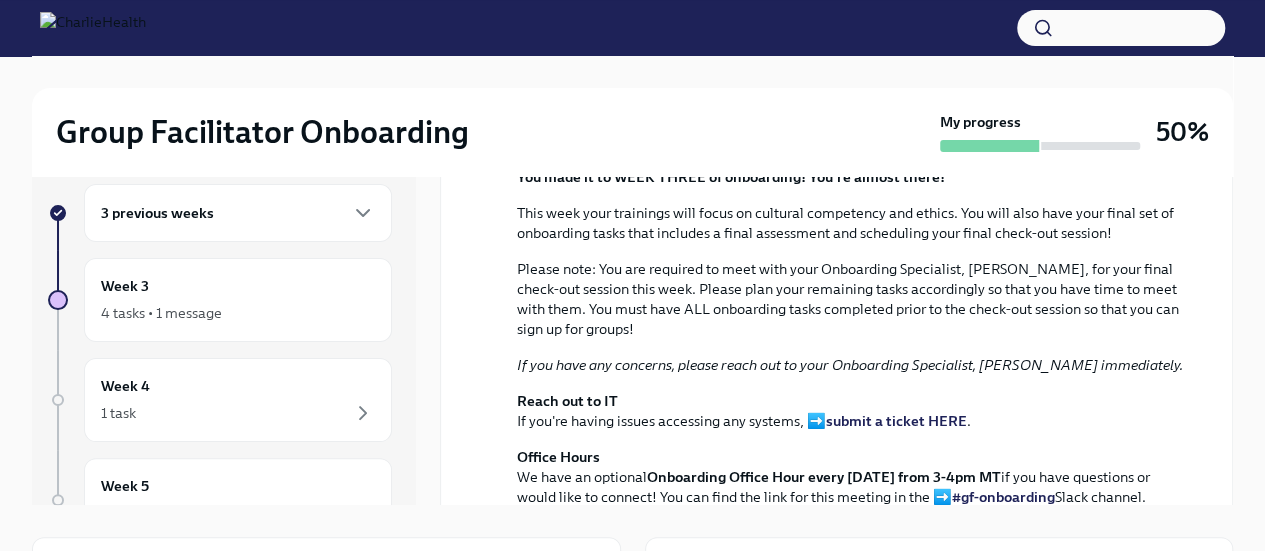 scroll, scrollTop: 44, scrollLeft: 0, axis: vertical 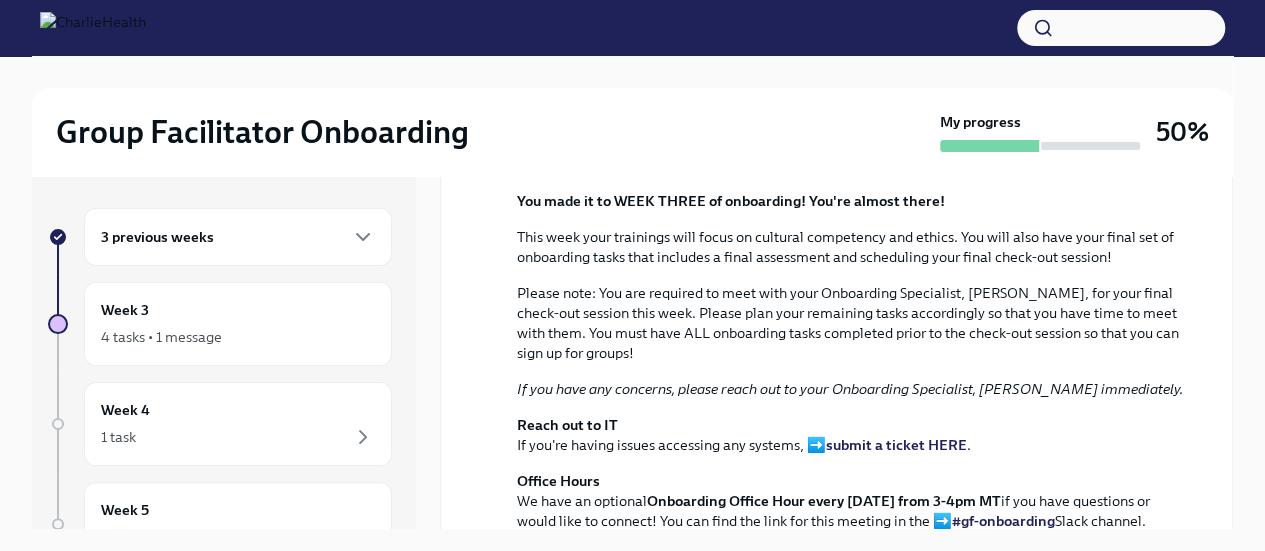 click on "3 previous weeks" at bounding box center [238, 237] 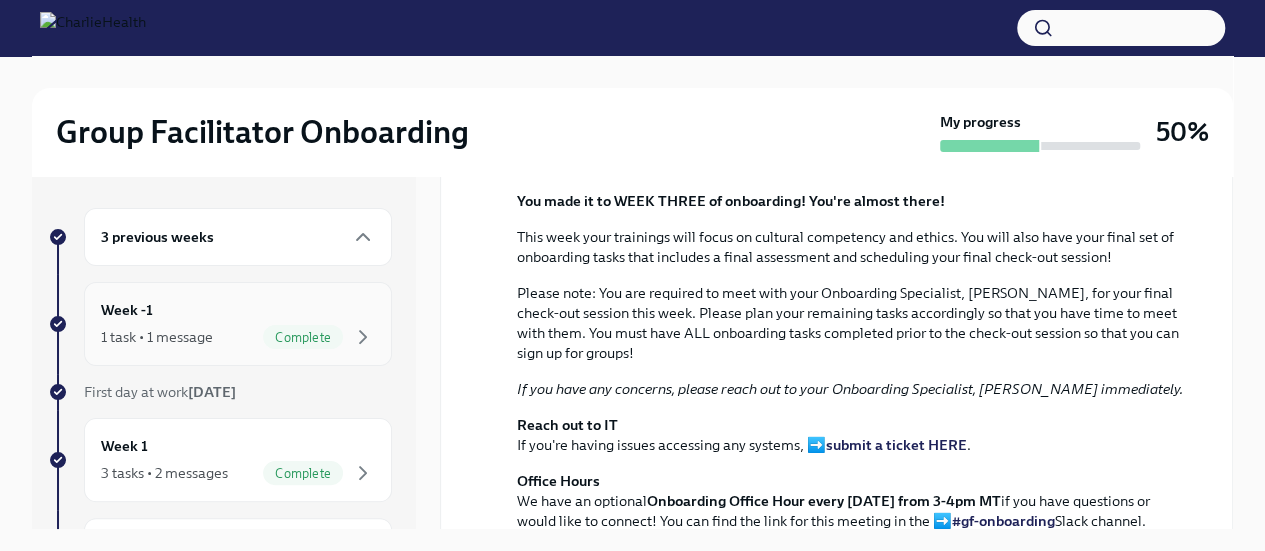 click on "Complete" at bounding box center (303, 337) 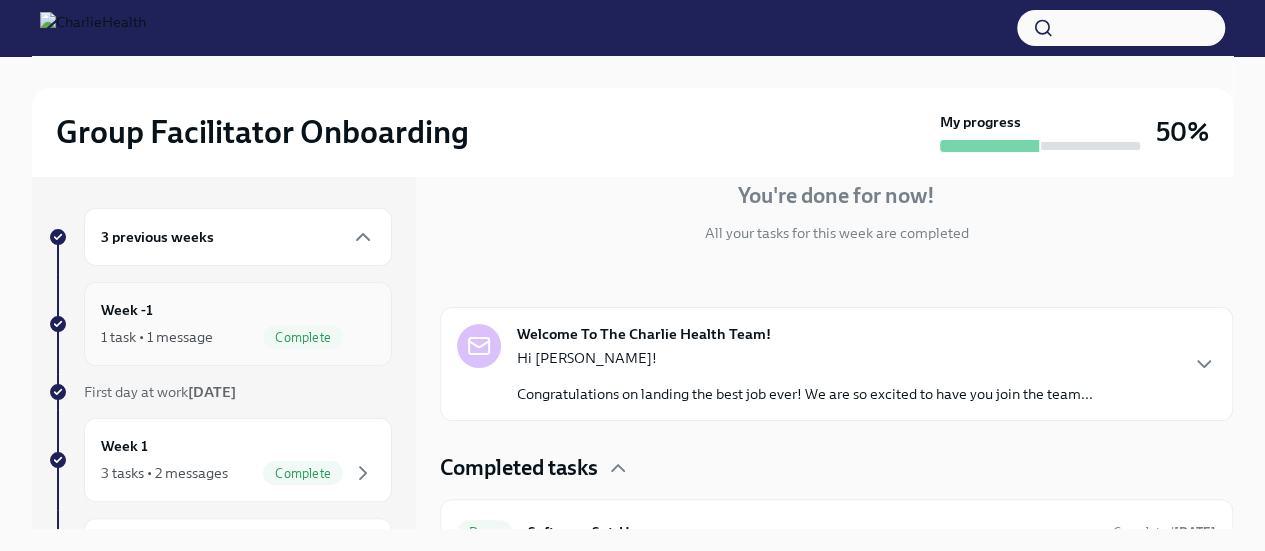scroll, scrollTop: 231, scrollLeft: 0, axis: vertical 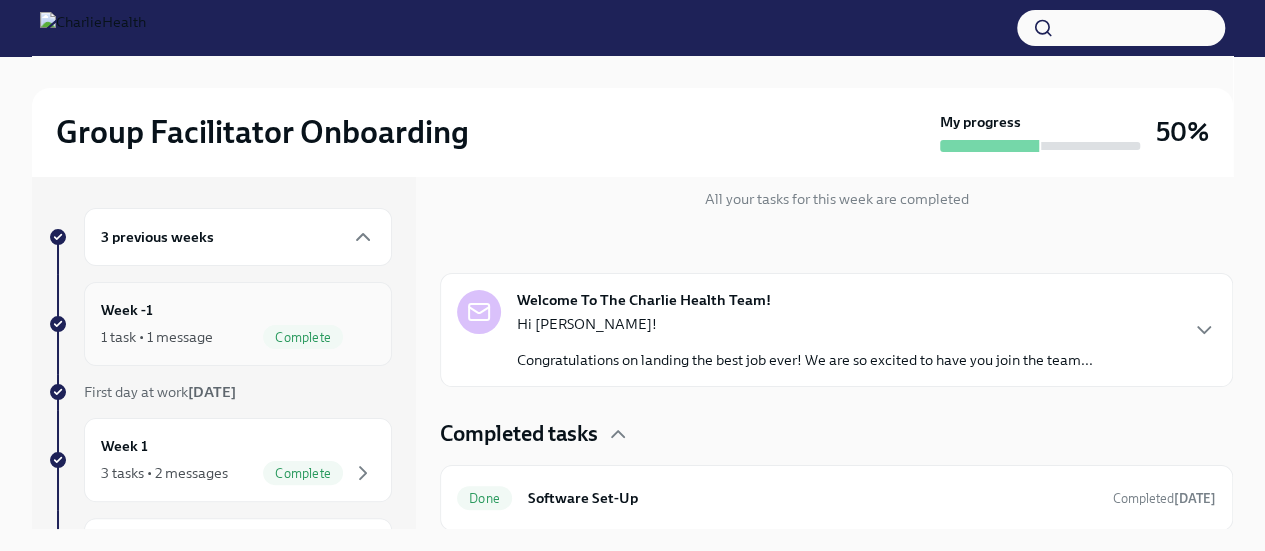 click on "Hi Tina!" at bounding box center (805, 324) 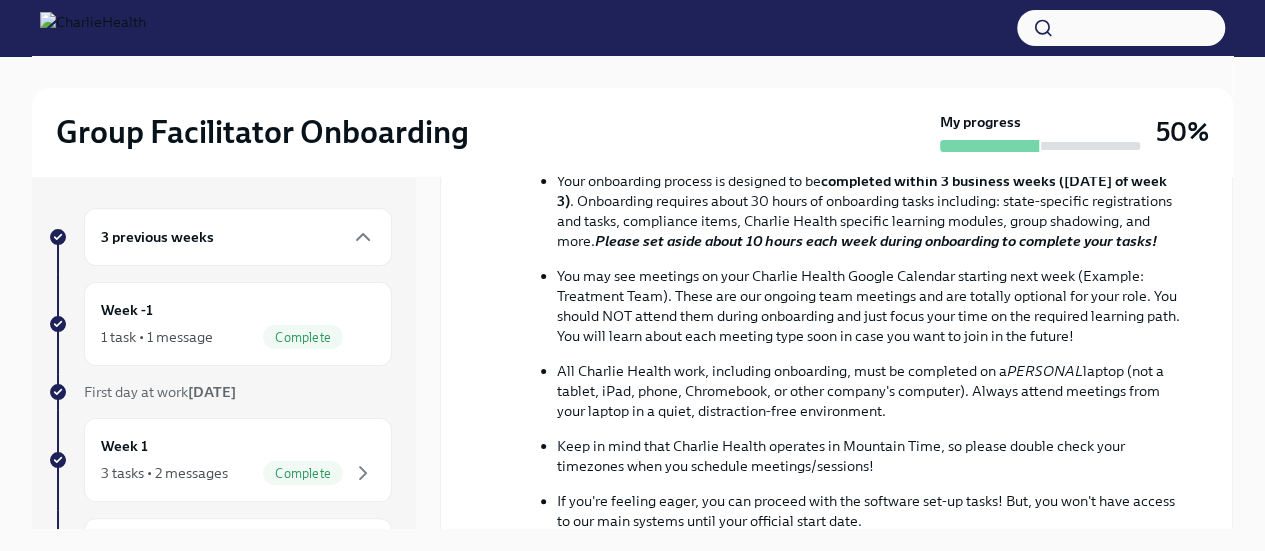 scroll, scrollTop: 708, scrollLeft: 0, axis: vertical 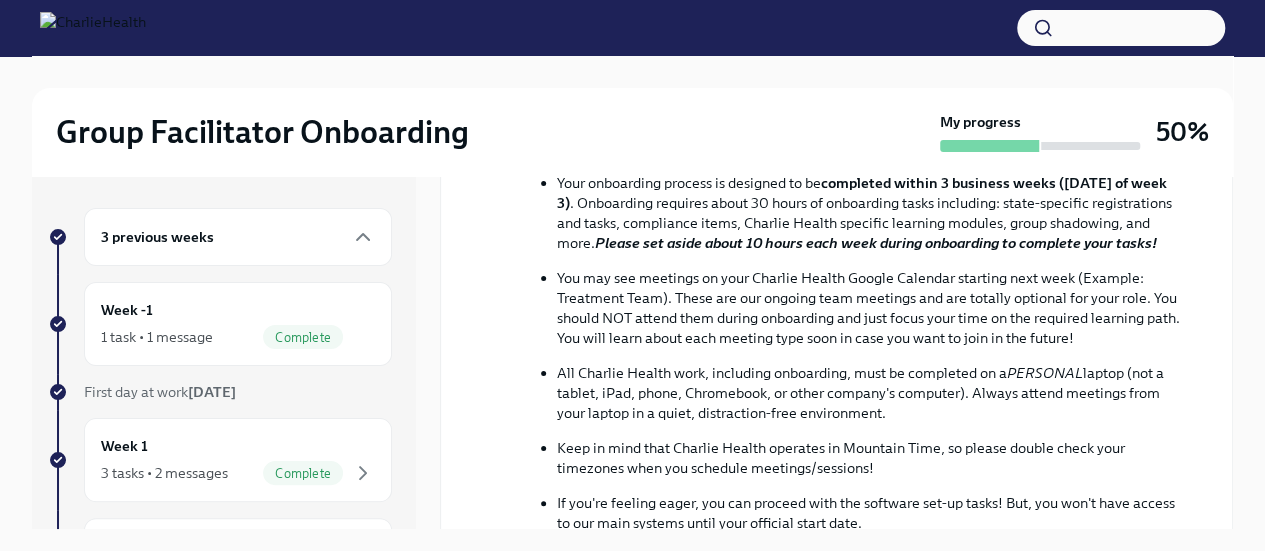 click on "3 previous weeks" at bounding box center (238, 237) 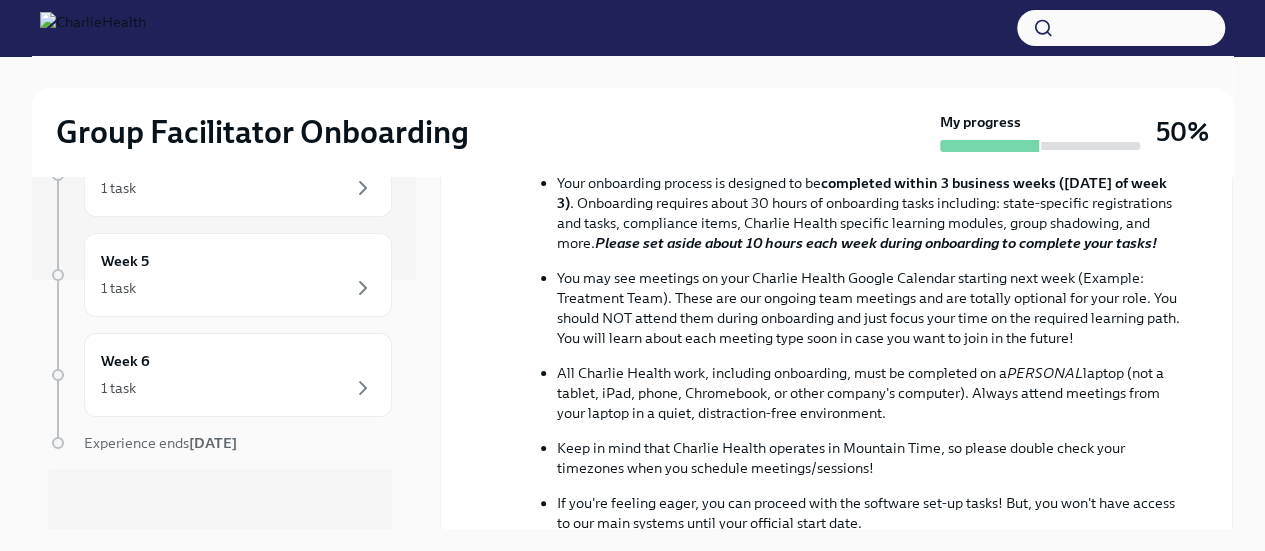 scroll, scrollTop: 0, scrollLeft: 0, axis: both 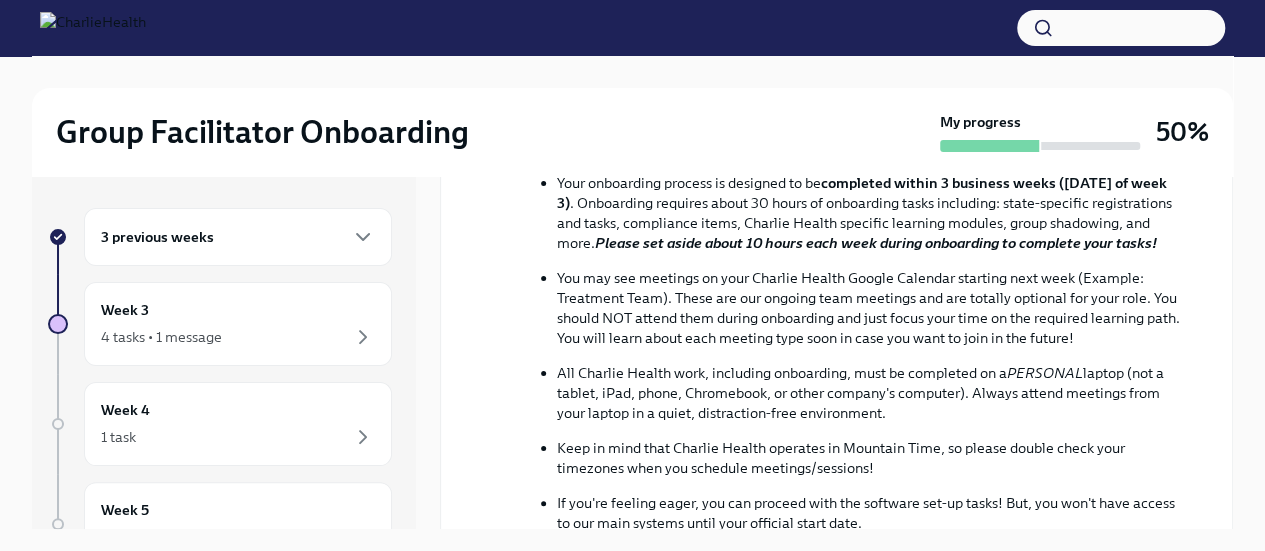 click on "3 previous weeks" at bounding box center [238, 237] 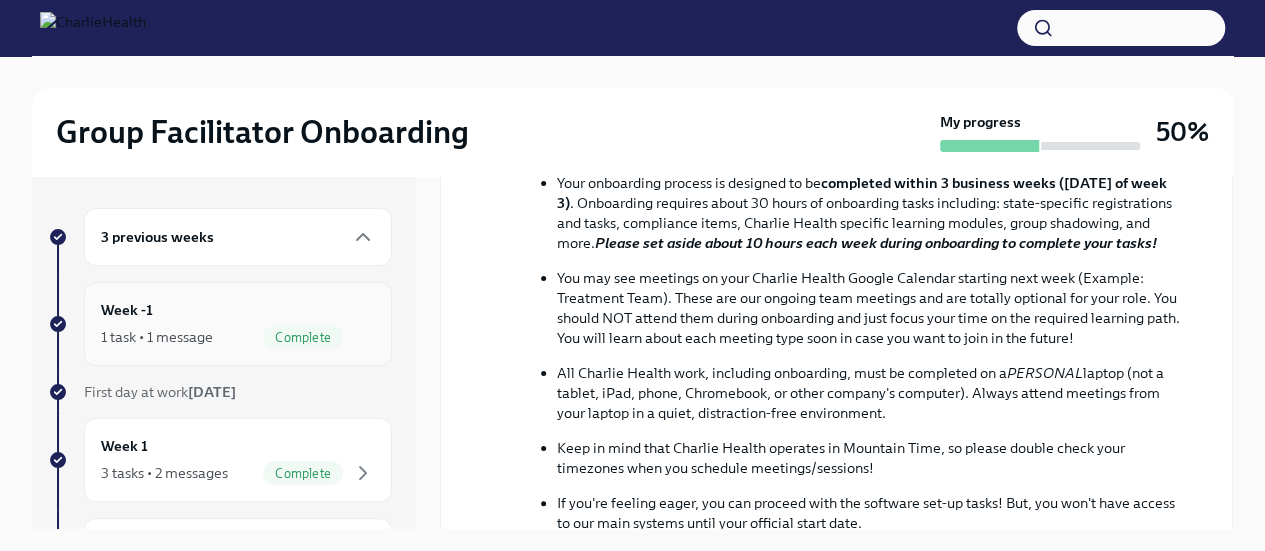 click on "1 task • 1 message Complete" at bounding box center [238, 337] 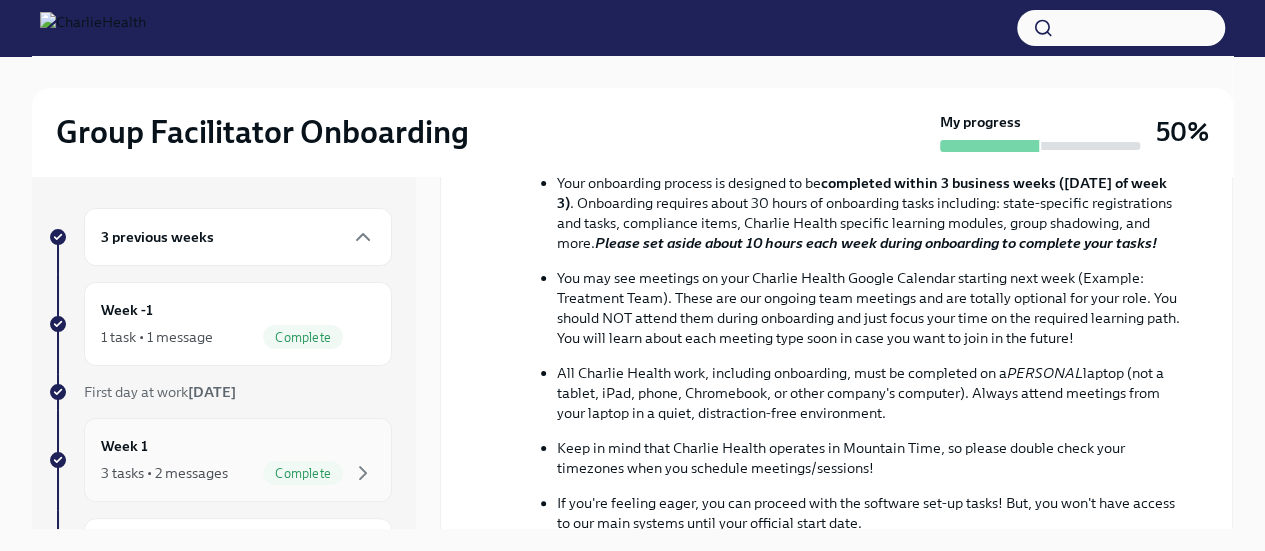 click on "Week 1 3 tasks • 2 messages Complete" at bounding box center [238, 460] 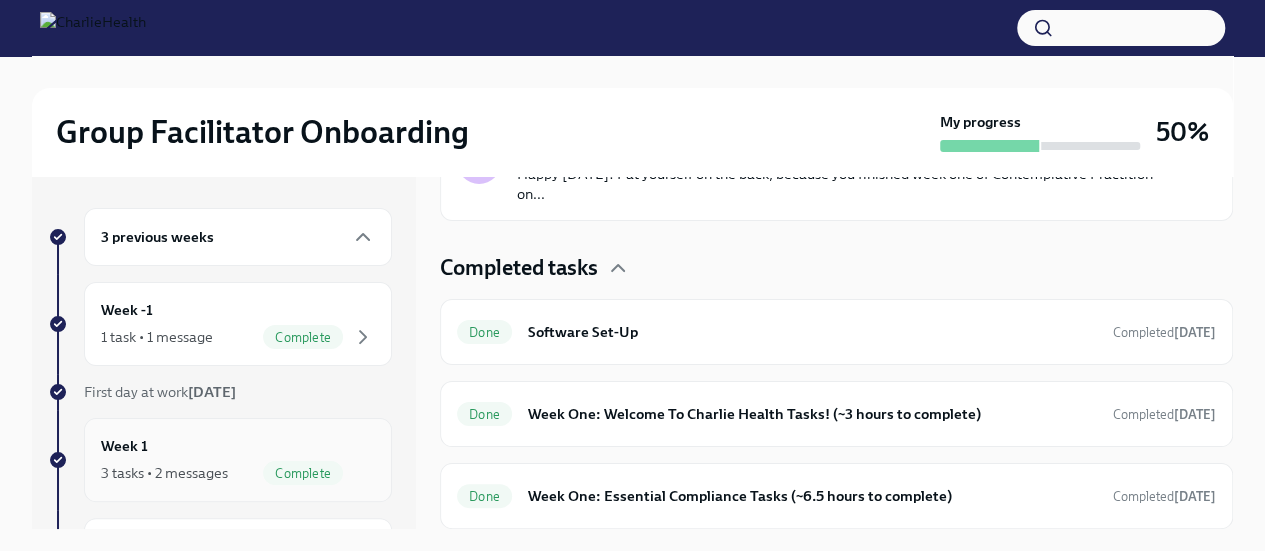 scroll, scrollTop: 487, scrollLeft: 0, axis: vertical 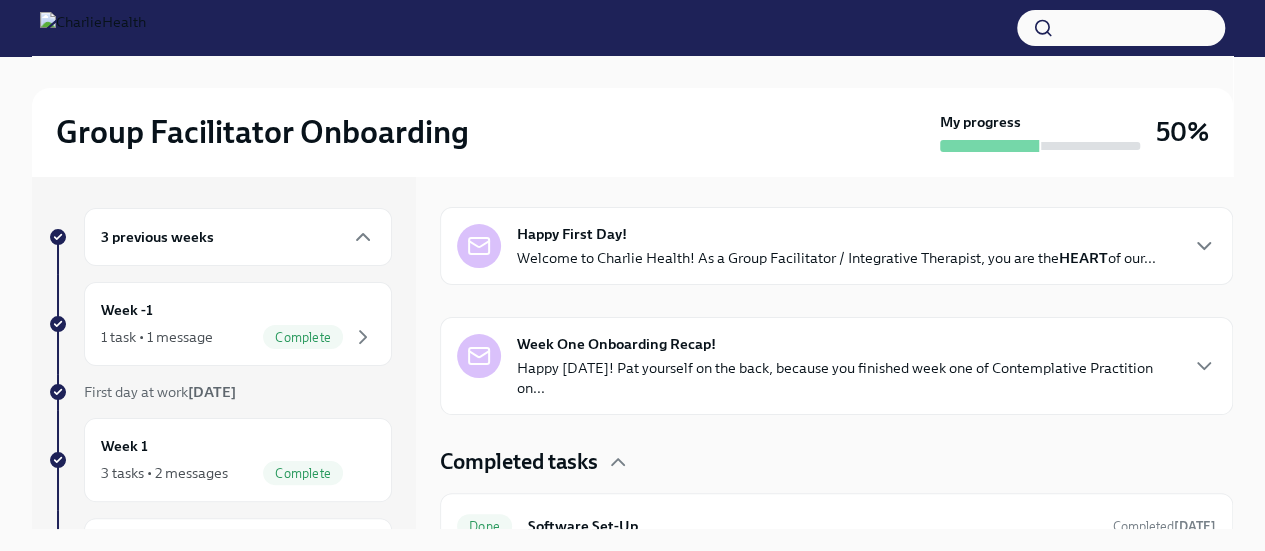 click on "Welcome to Charlie Health! As a Group Facilitator / Integrative Therapist, you are the  HEART  of our..." at bounding box center (836, 258) 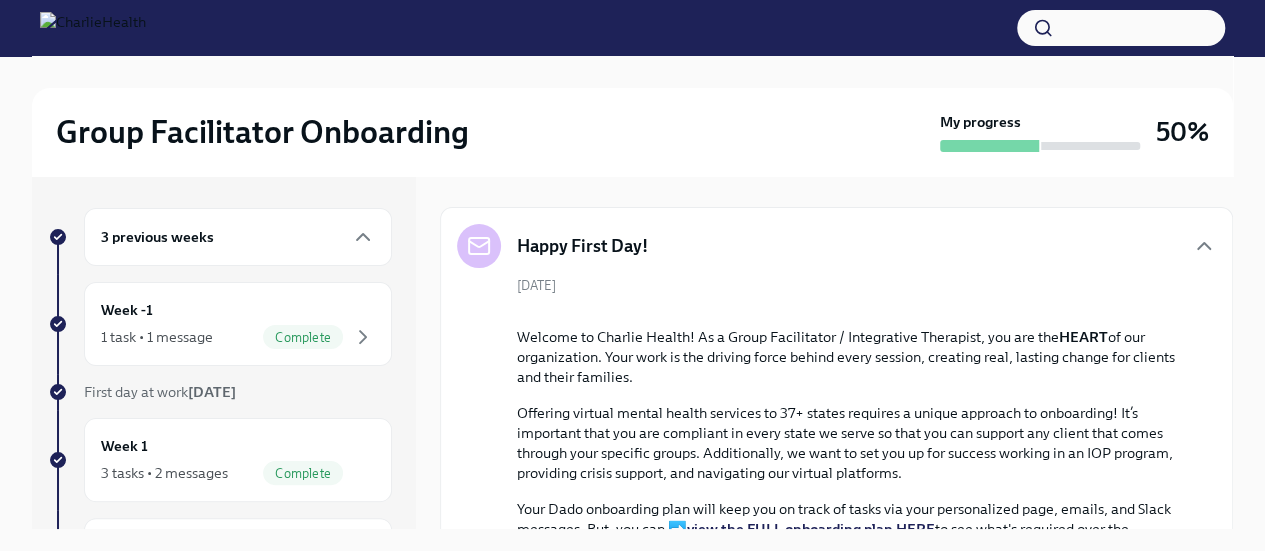 click at bounding box center (850, 311) 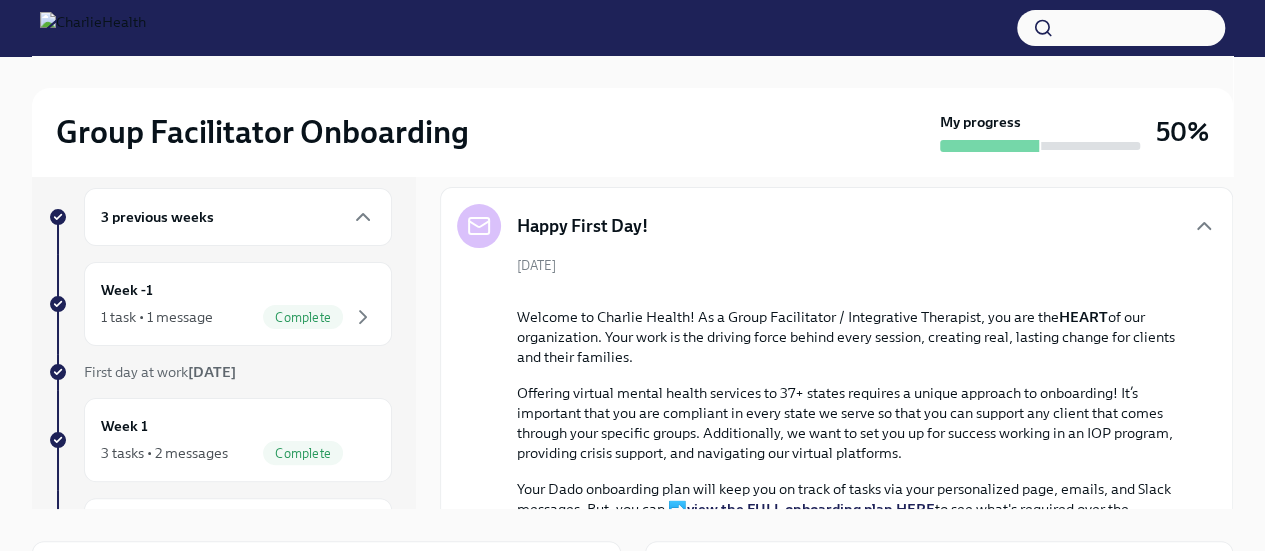 scroll, scrollTop: 92, scrollLeft: 0, axis: vertical 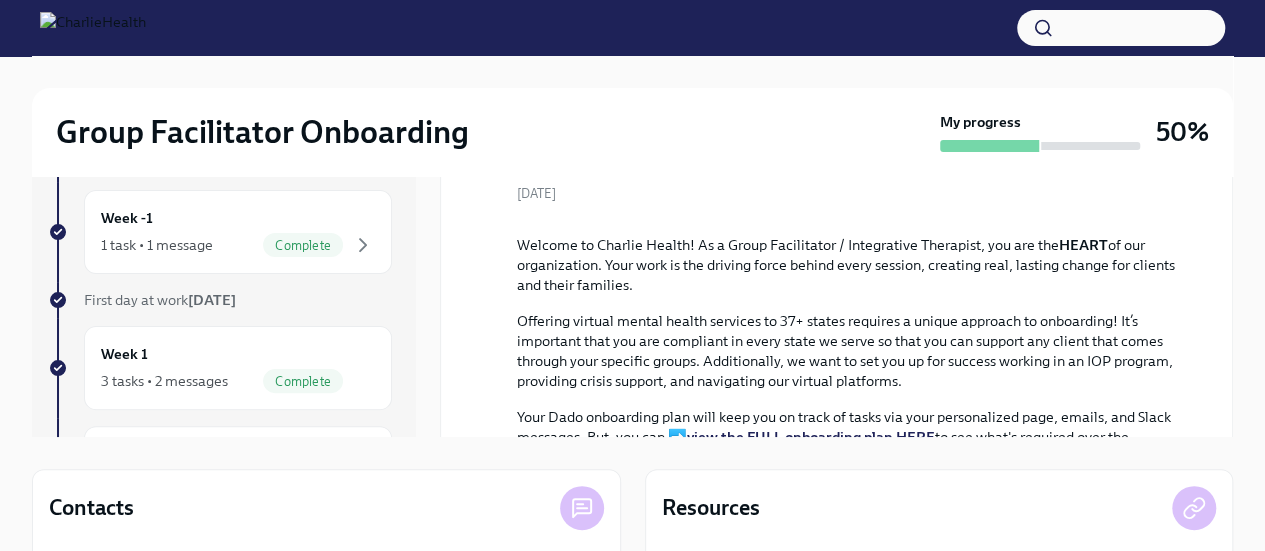 click on "Complete" at bounding box center (303, 381) 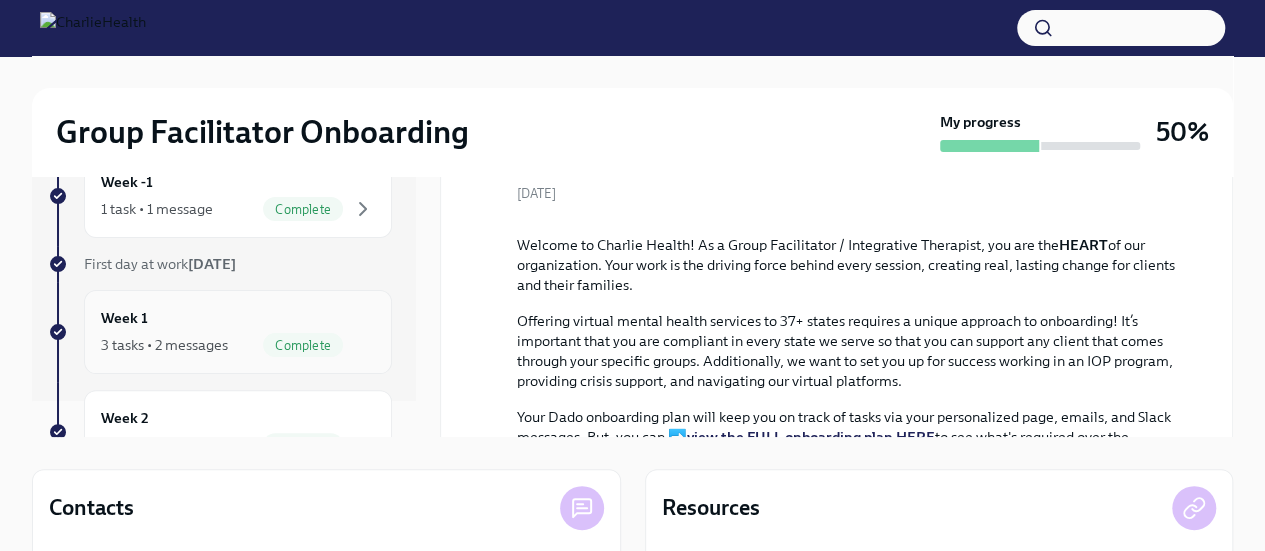 scroll, scrollTop: 67, scrollLeft: 0, axis: vertical 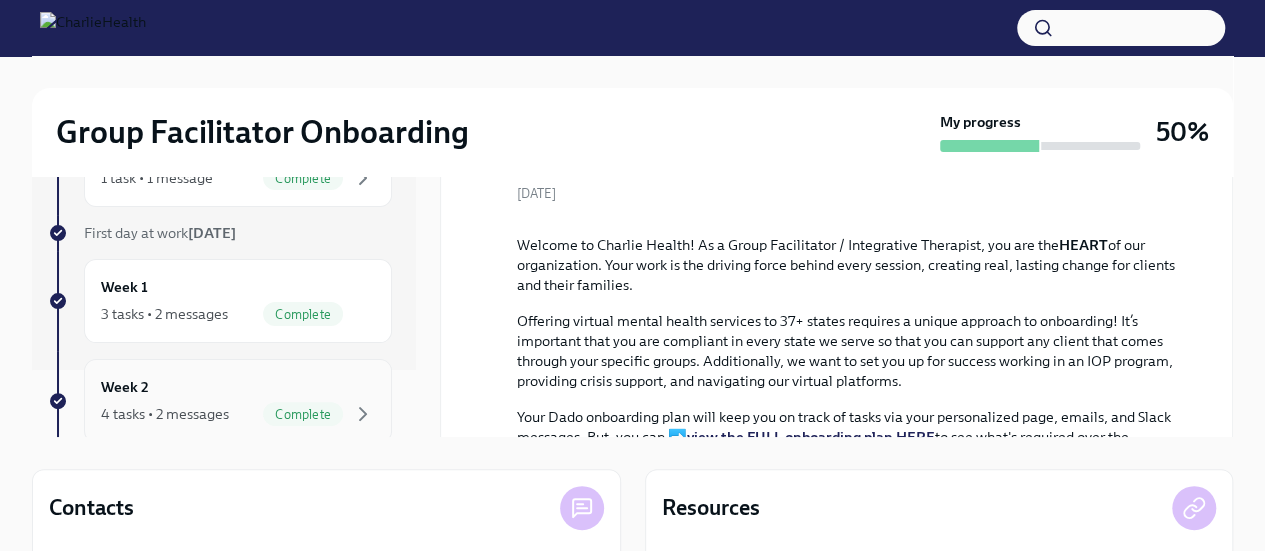 click on "4 tasks • 2 messages Complete" at bounding box center (238, 414) 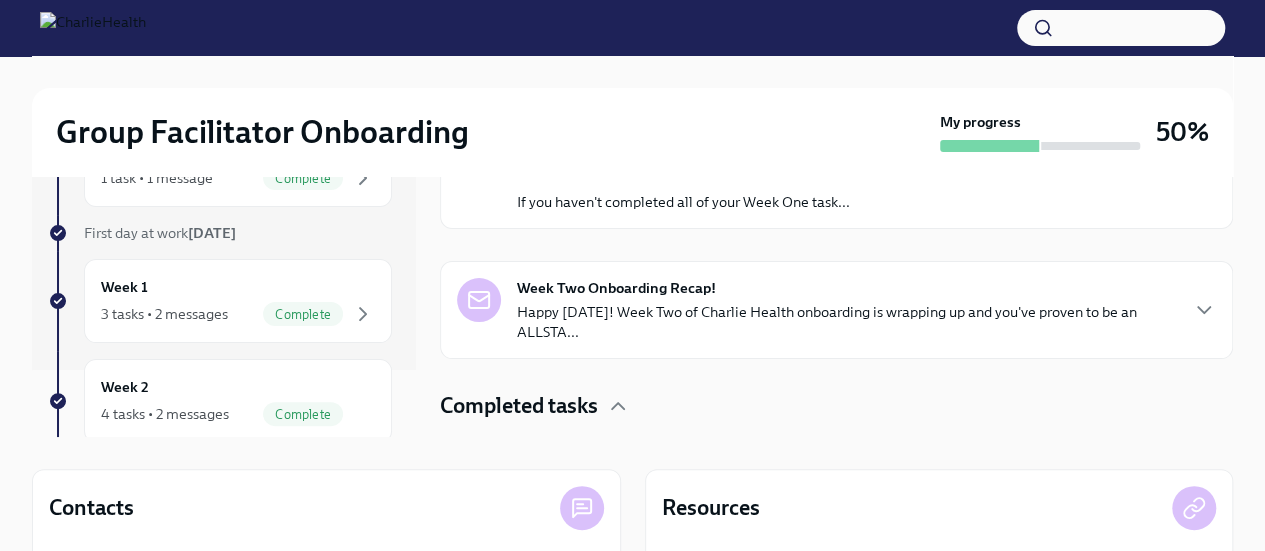 click on "Happy Friday! Week Two of Charlie Health onboarding is wrapping up and you've proven to be an ALLSTA..." at bounding box center [846, 322] 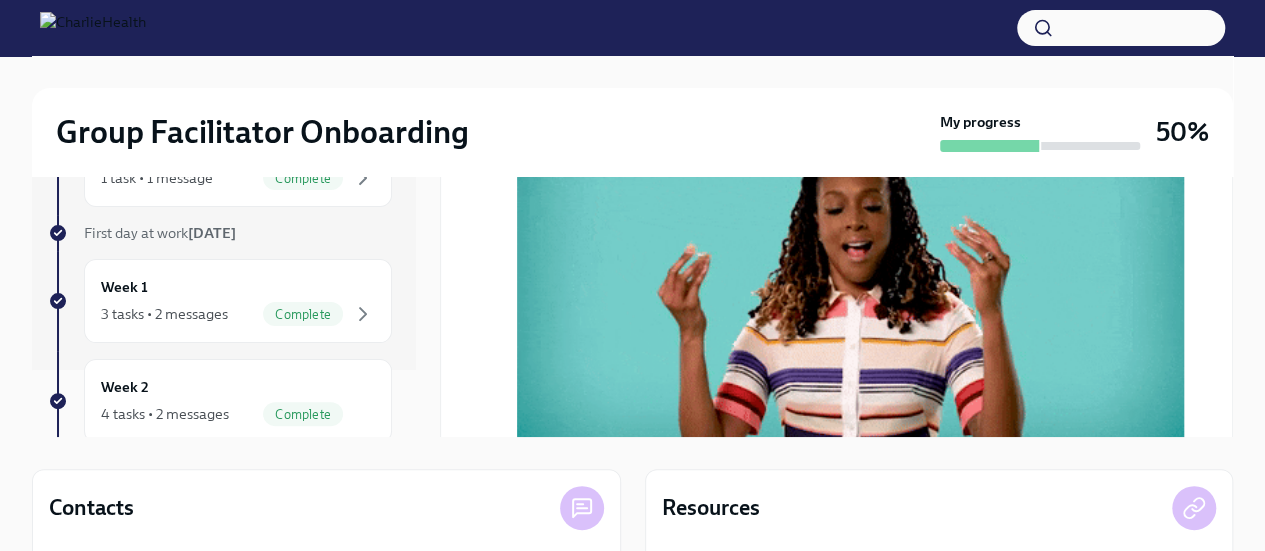 scroll, scrollTop: 584, scrollLeft: 0, axis: vertical 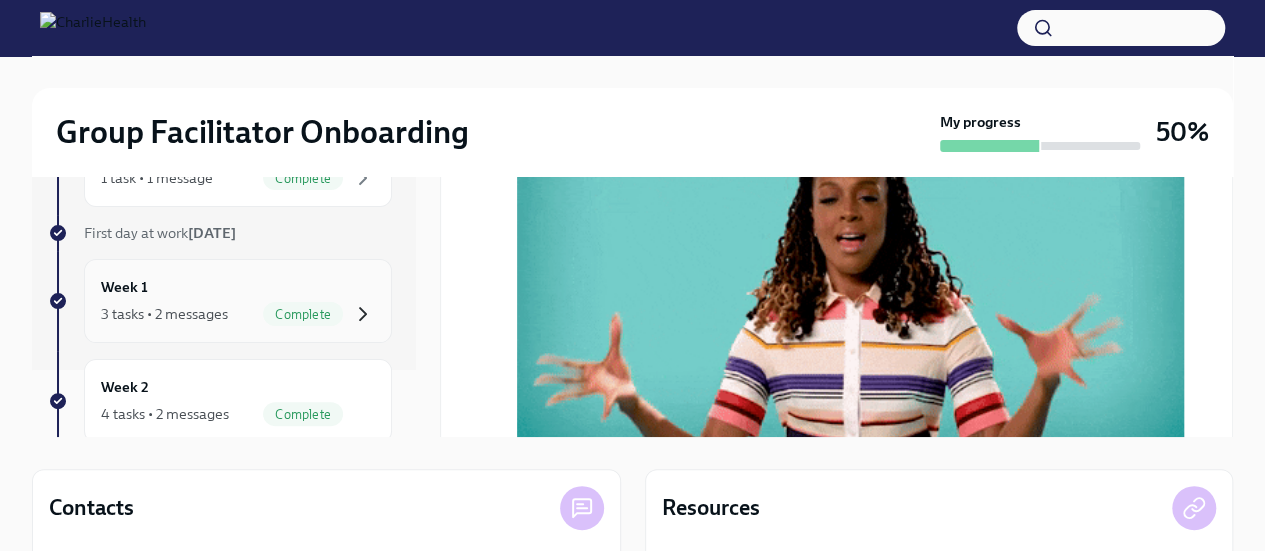 click 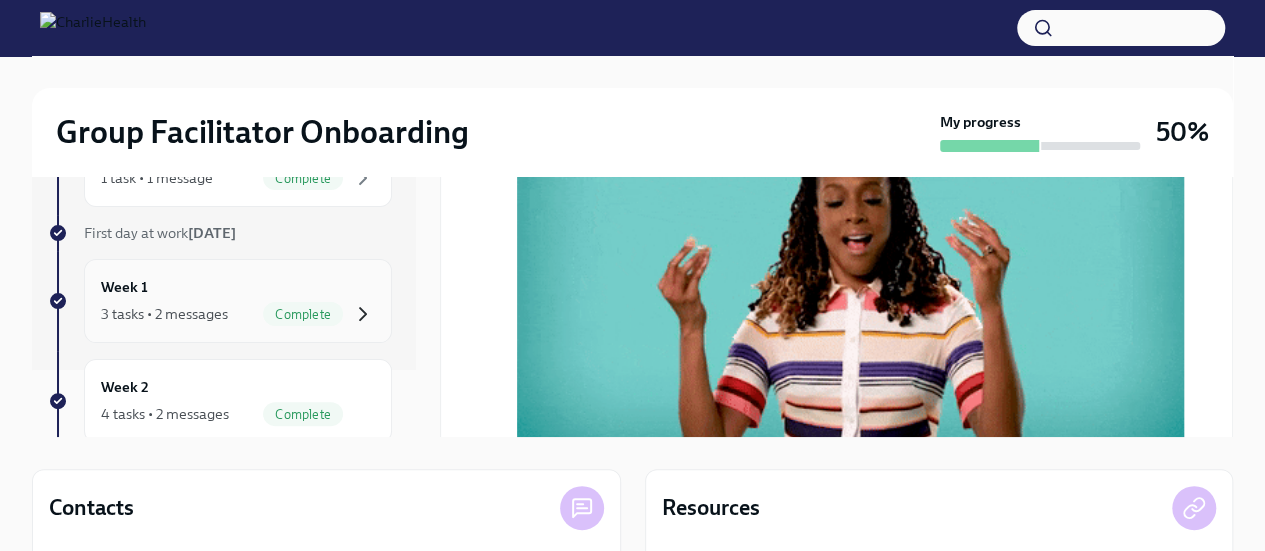 scroll, scrollTop: 487, scrollLeft: 0, axis: vertical 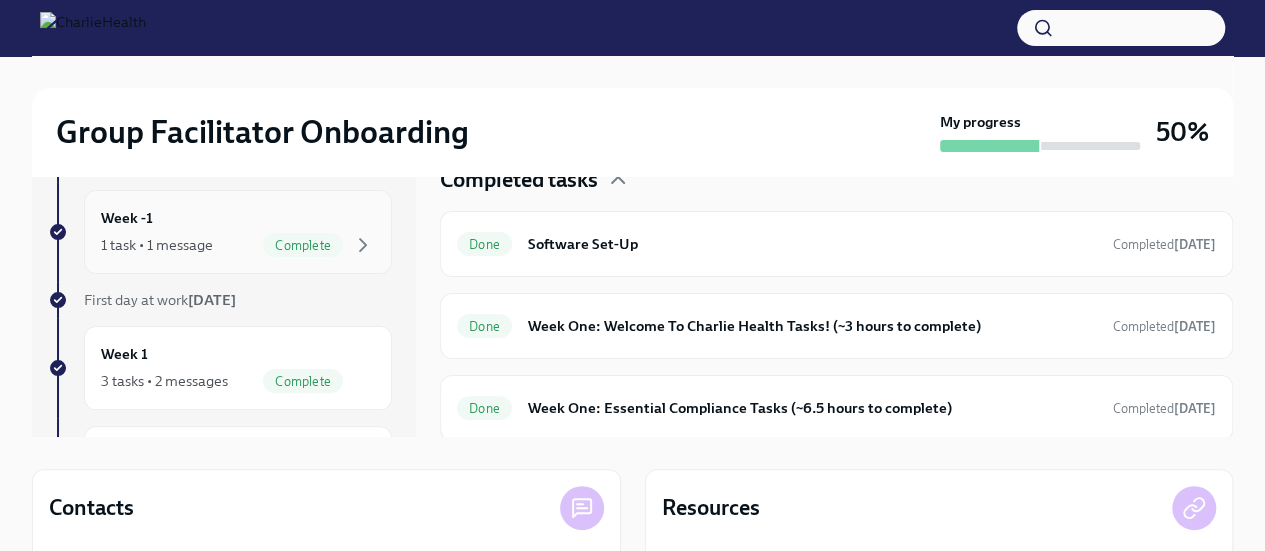 click on "Week -1 1 task • 1 message Complete" at bounding box center [238, 232] 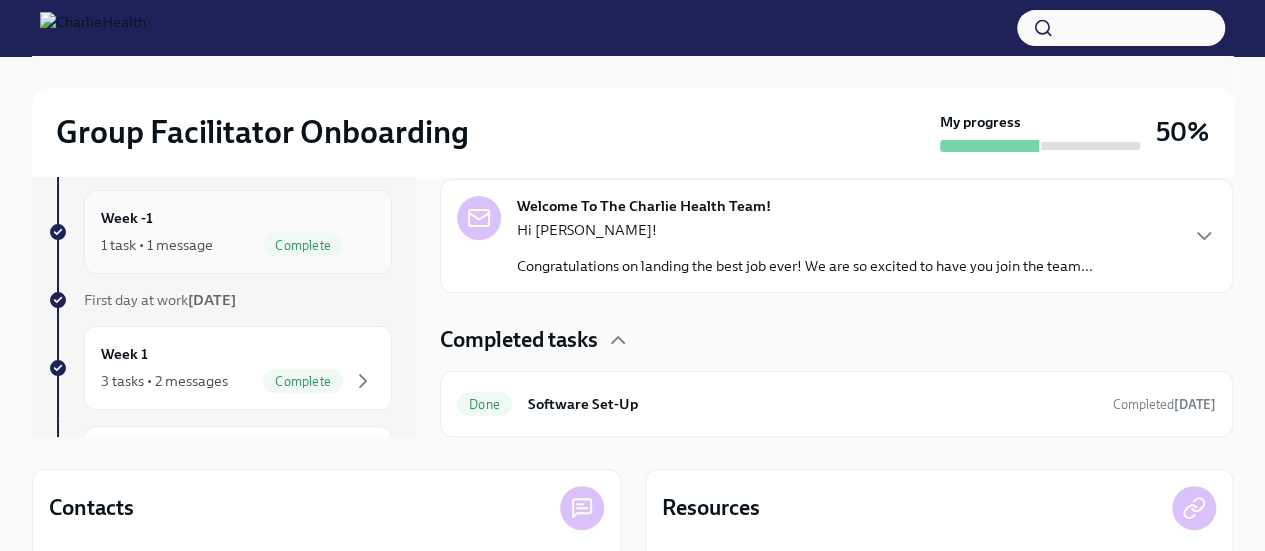 scroll, scrollTop: 231, scrollLeft: 0, axis: vertical 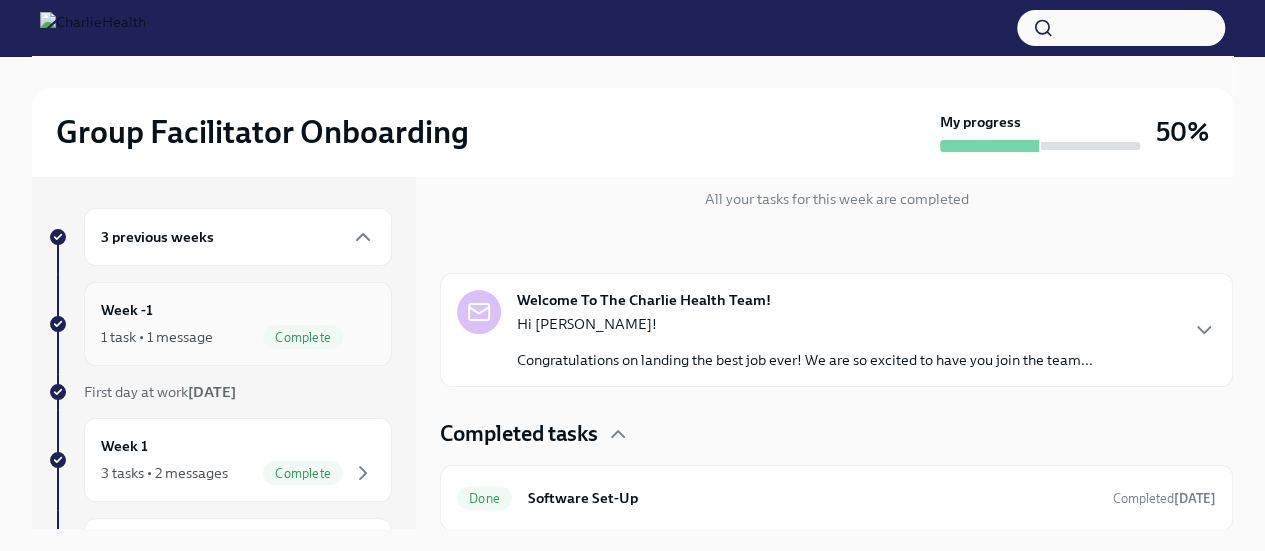 click on "Week 1 3 tasks • 2 messages Complete" at bounding box center [238, 460] 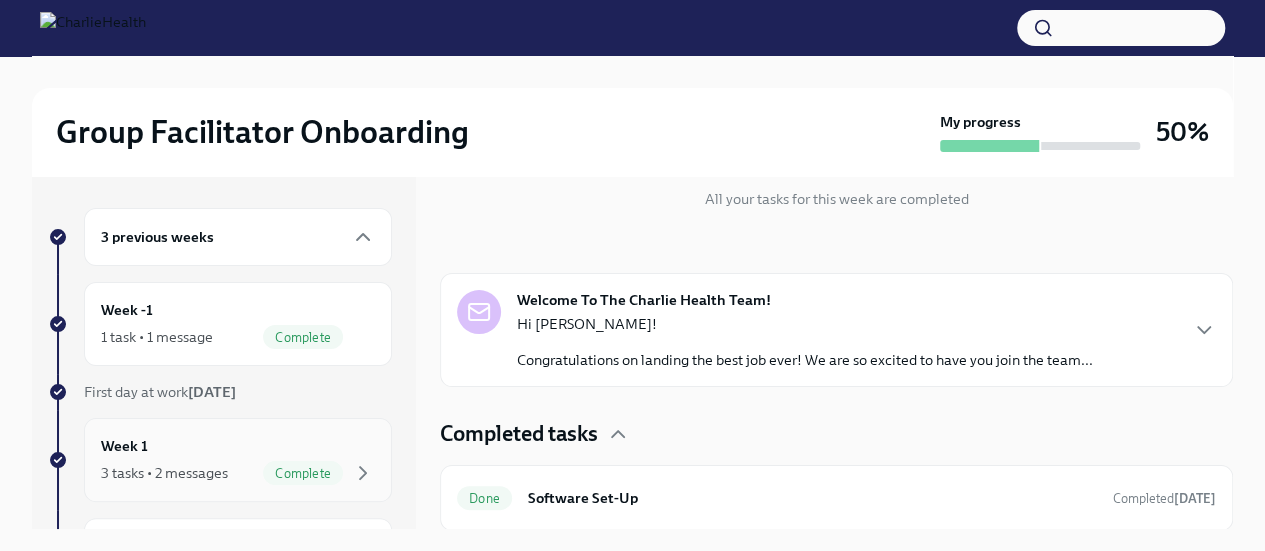 scroll, scrollTop: 487, scrollLeft: 0, axis: vertical 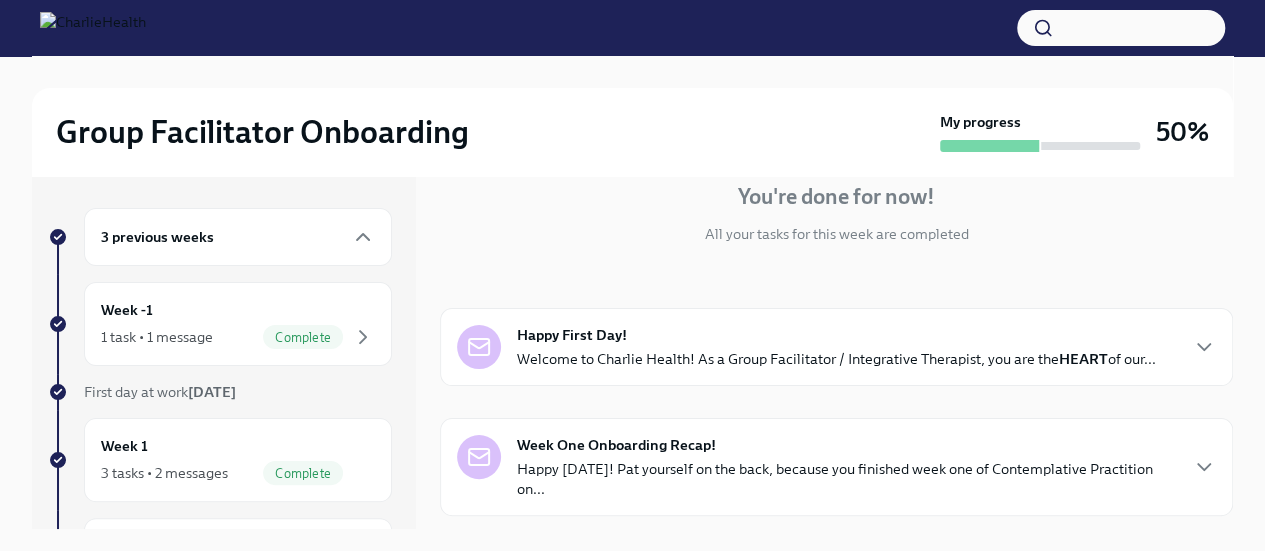 click on "Happy Friday! Pat yourself on the back, because you finished week one of Contemplative Practition on..." at bounding box center (846, 479) 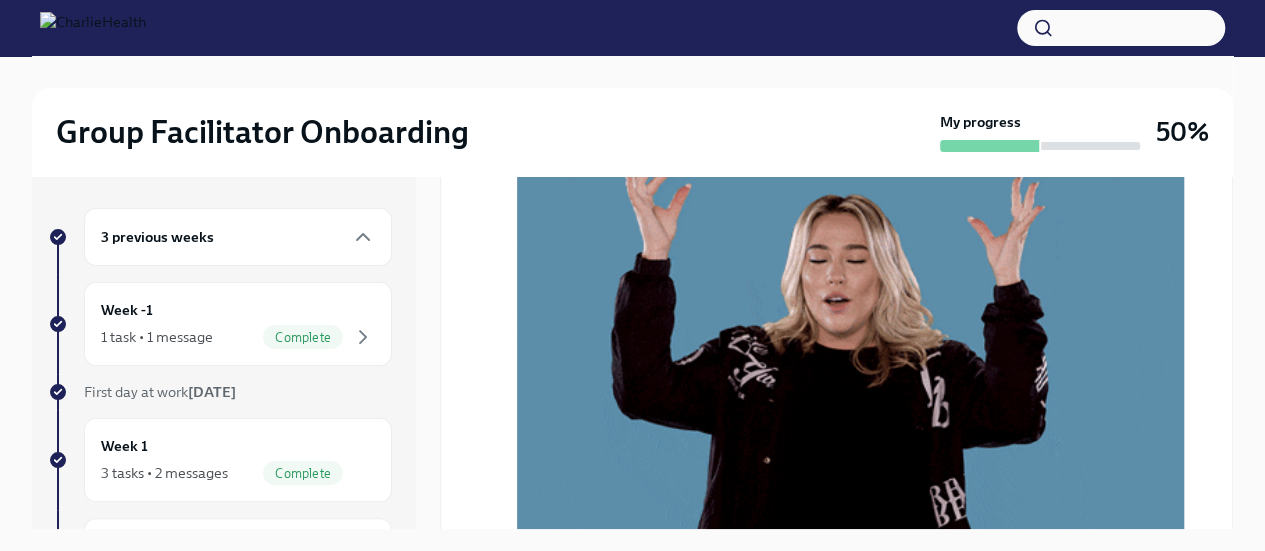 scroll, scrollTop: 594, scrollLeft: 0, axis: vertical 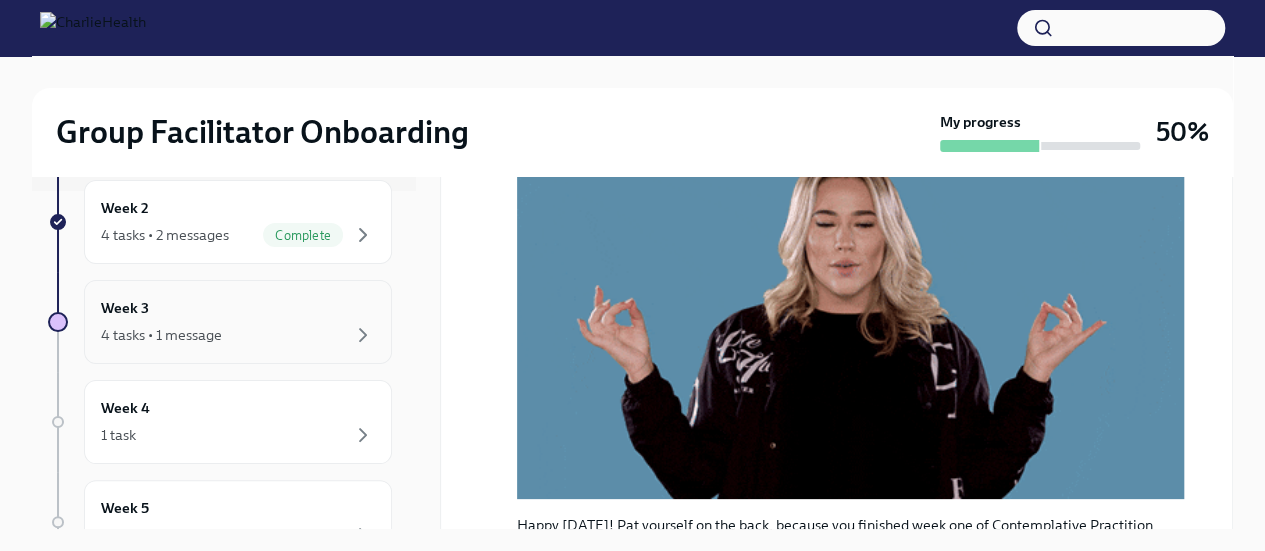 click on "4 tasks • 1 message" at bounding box center [238, 335] 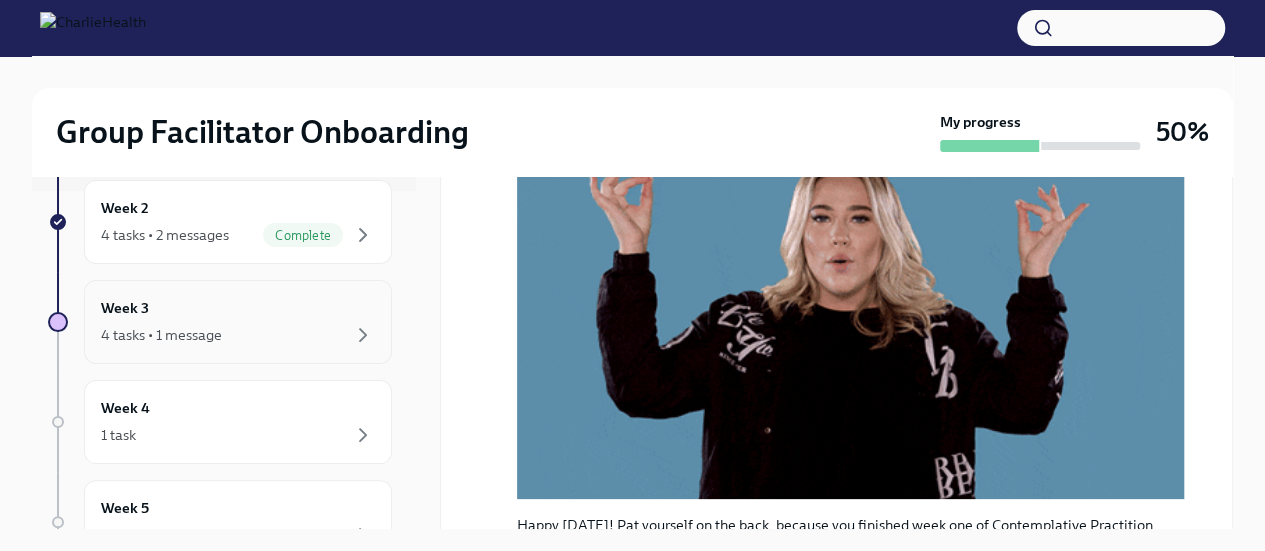scroll, scrollTop: 169, scrollLeft: 0, axis: vertical 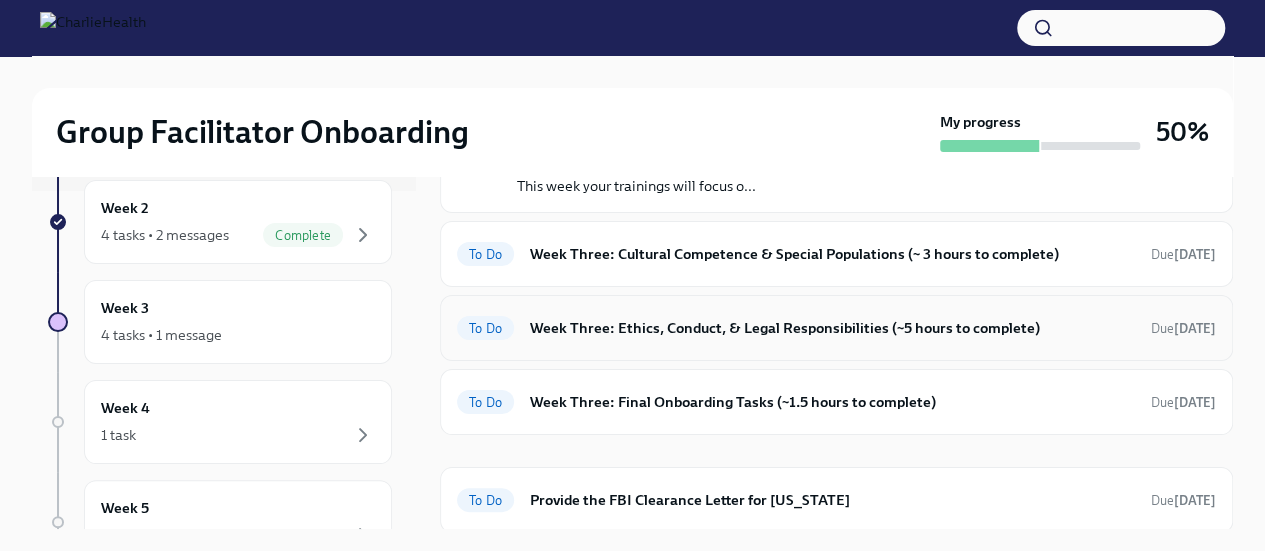 click on "Week Three: Ethics, Conduct, & Legal Responsibilities (~5 hours to complete)" at bounding box center (832, 328) 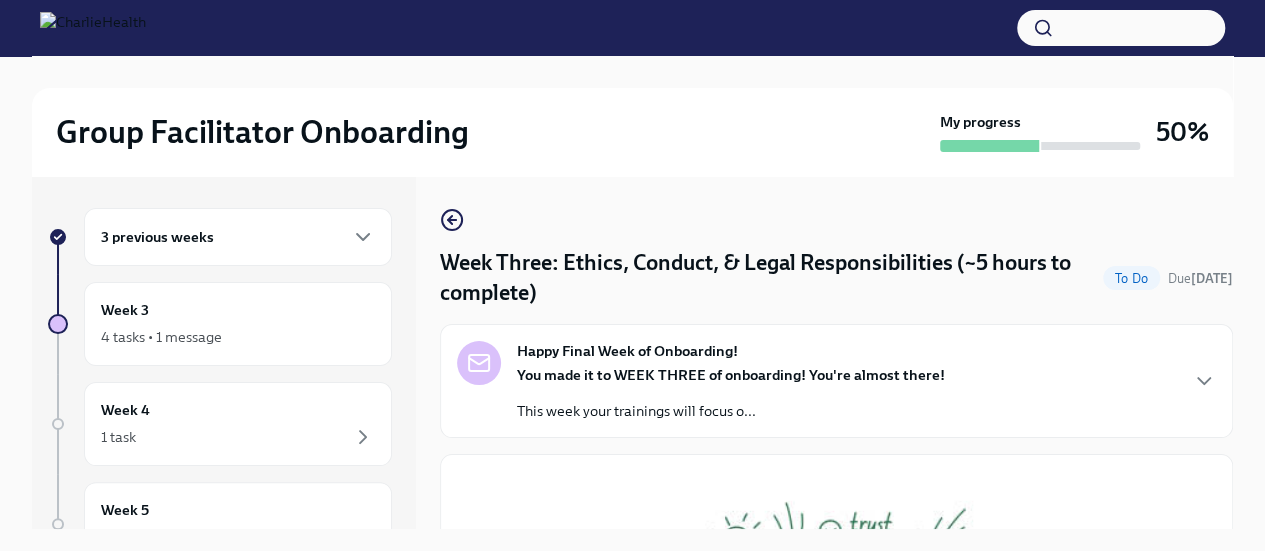 click on "You made it to WEEK THREE of onboarding! You're almost there!" at bounding box center [731, 375] 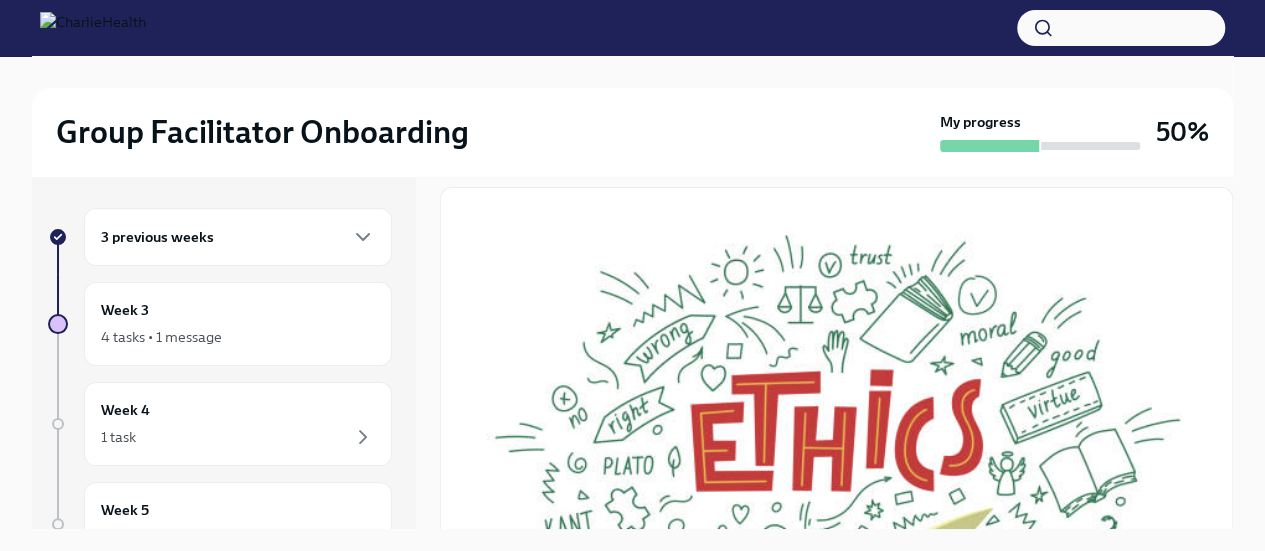 scroll, scrollTop: 619, scrollLeft: 0, axis: vertical 